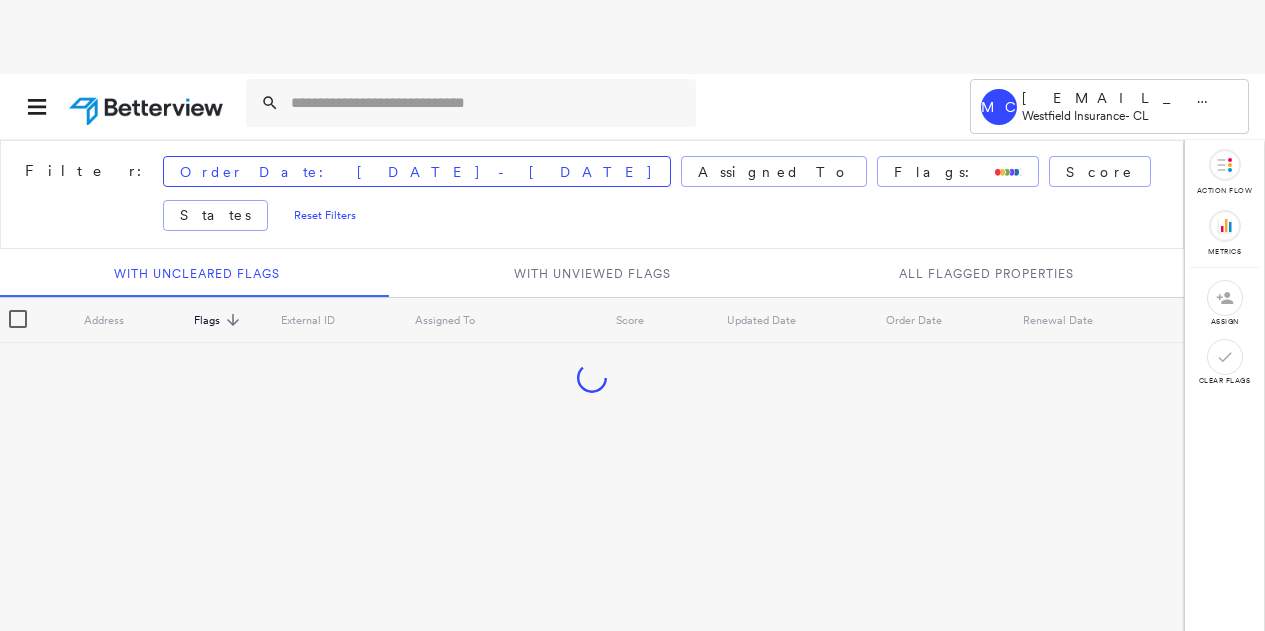 scroll, scrollTop: 0, scrollLeft: 0, axis: both 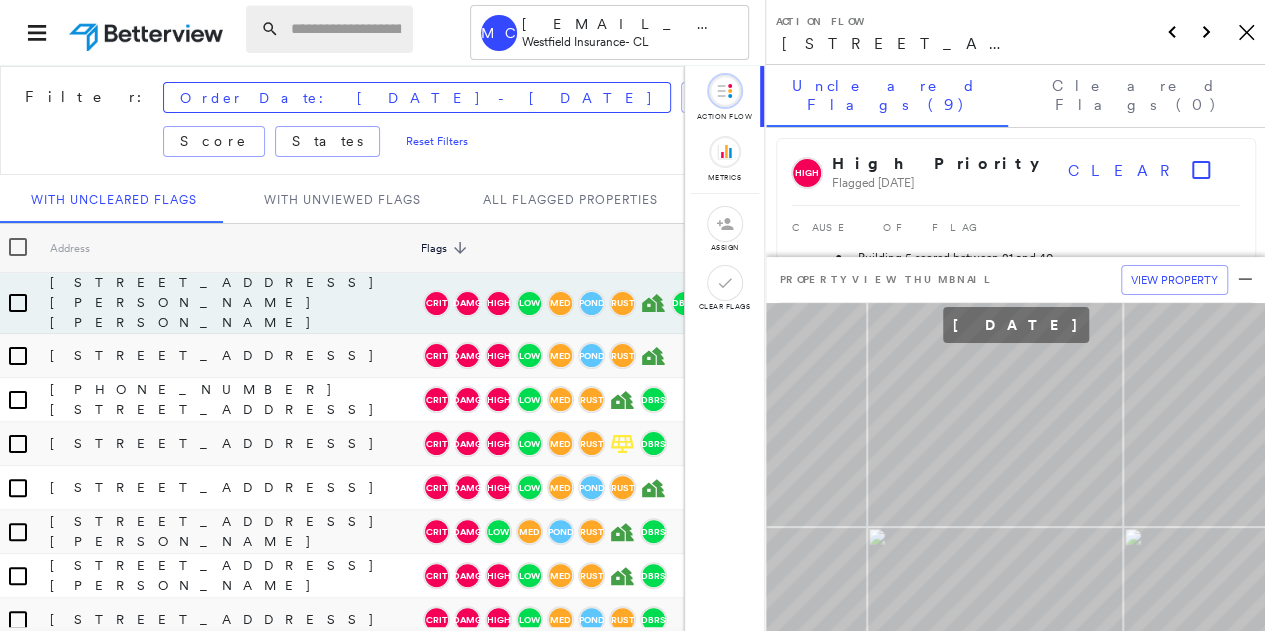 click at bounding box center [346, 29] 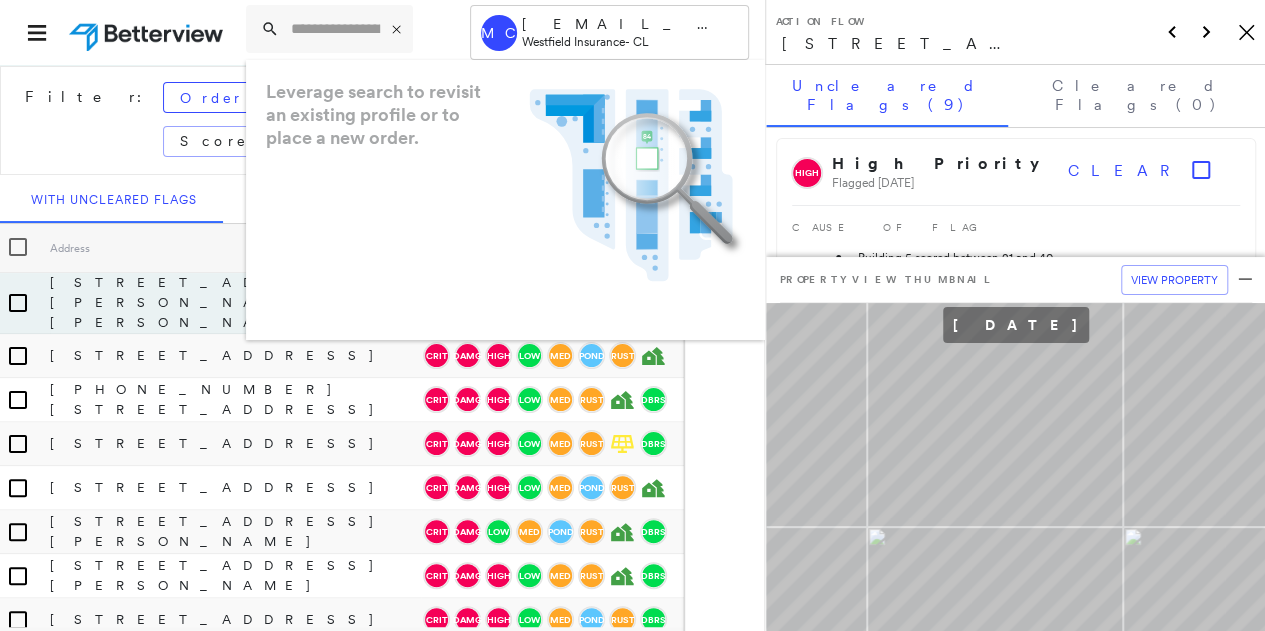 click on "Icon_Closemodal" 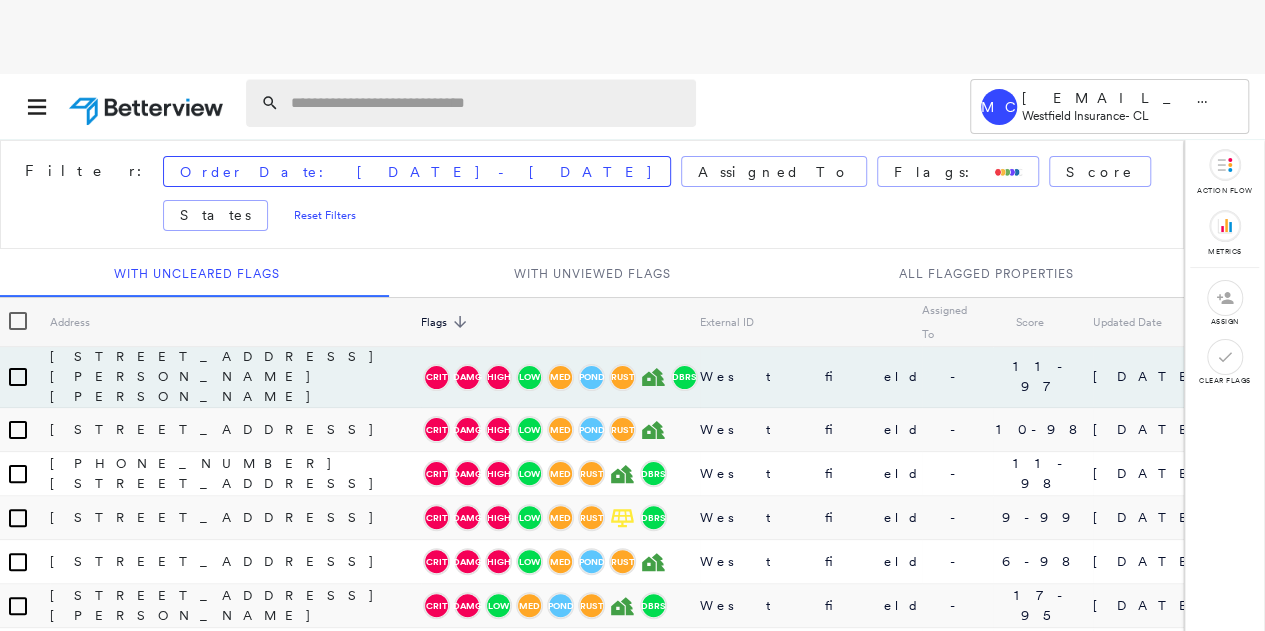 click at bounding box center [487, 103] 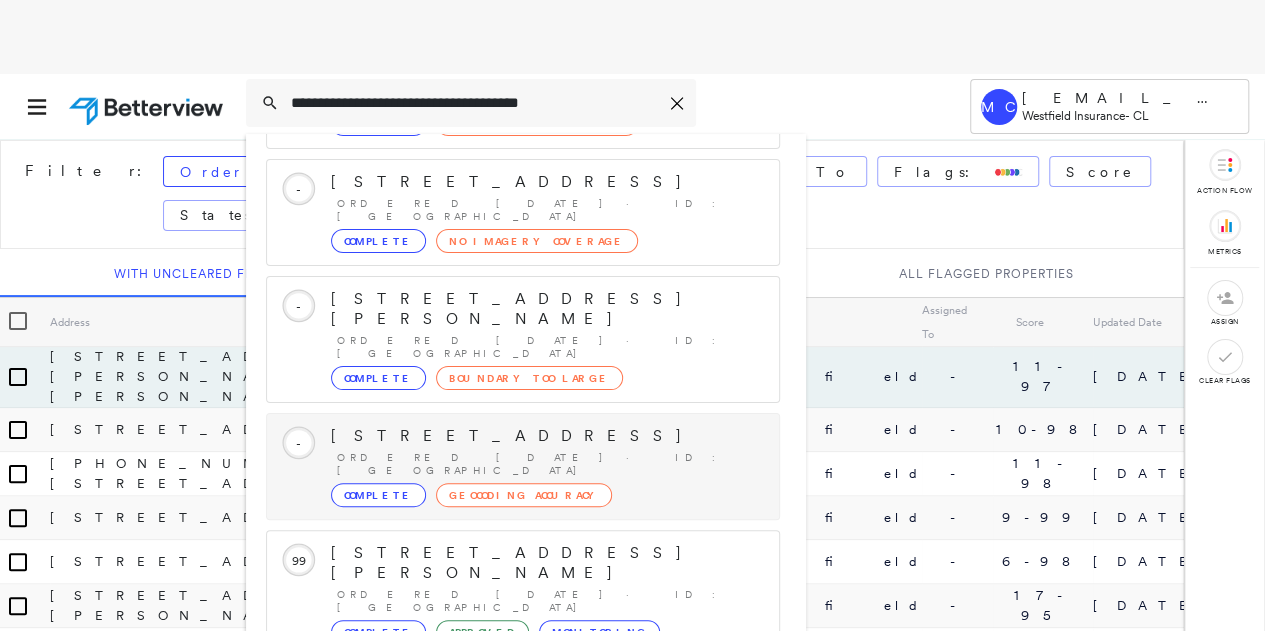 scroll, scrollTop: 206, scrollLeft: 0, axis: vertical 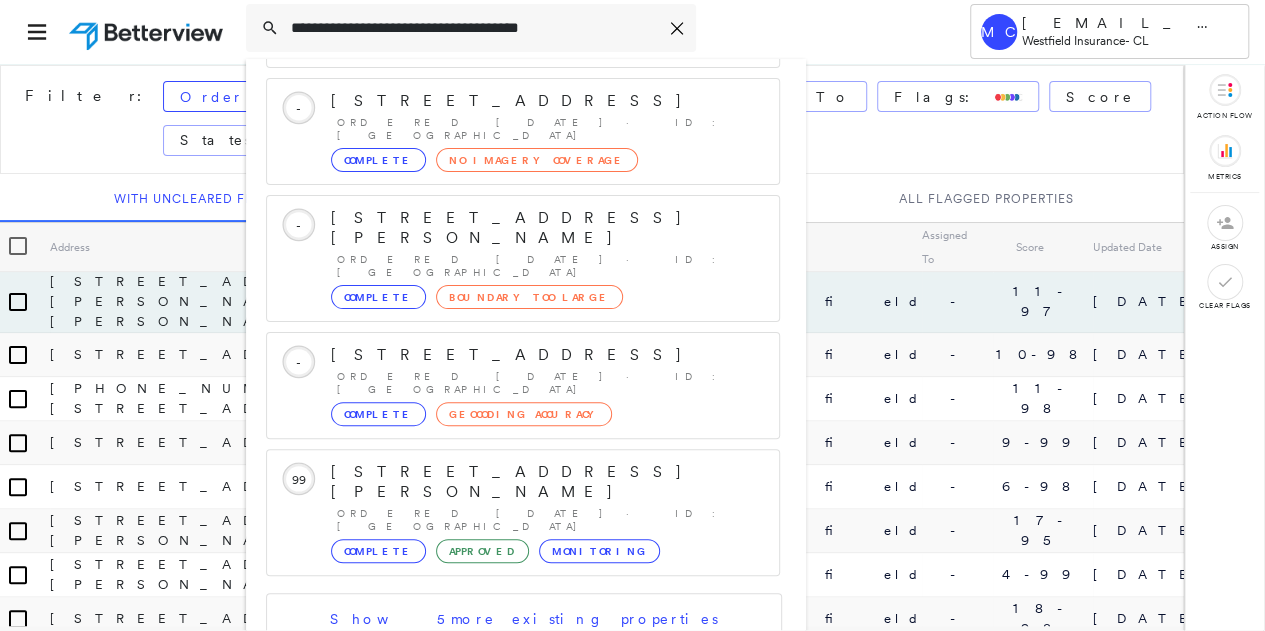 type on "**********" 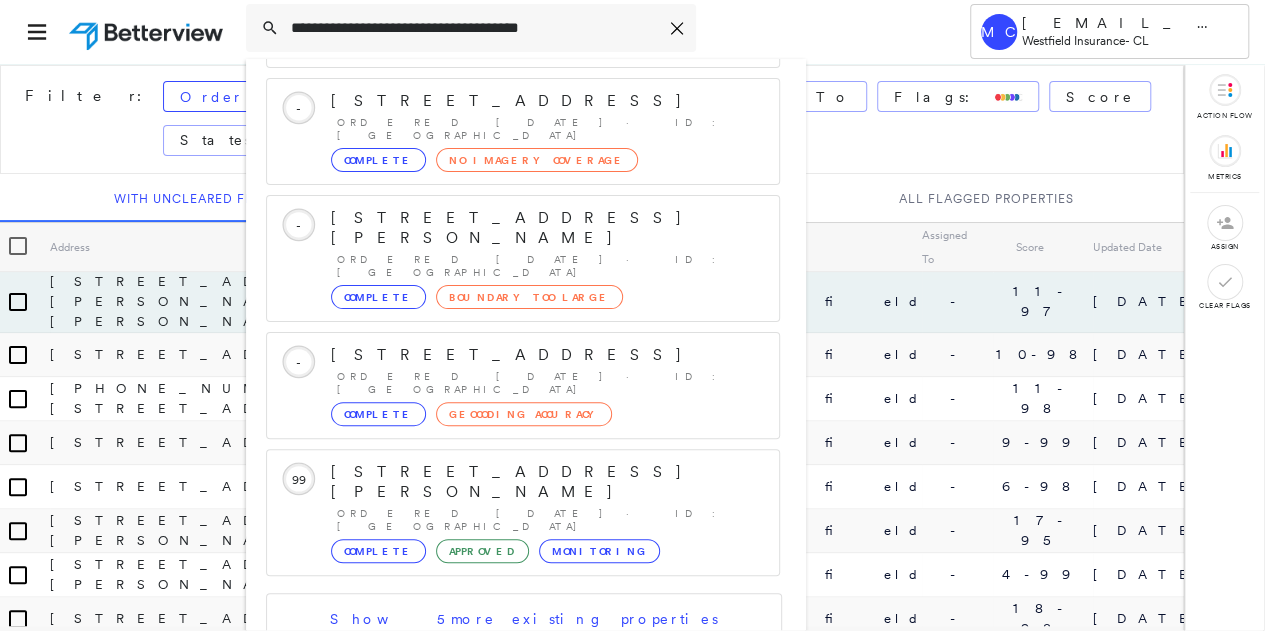 click 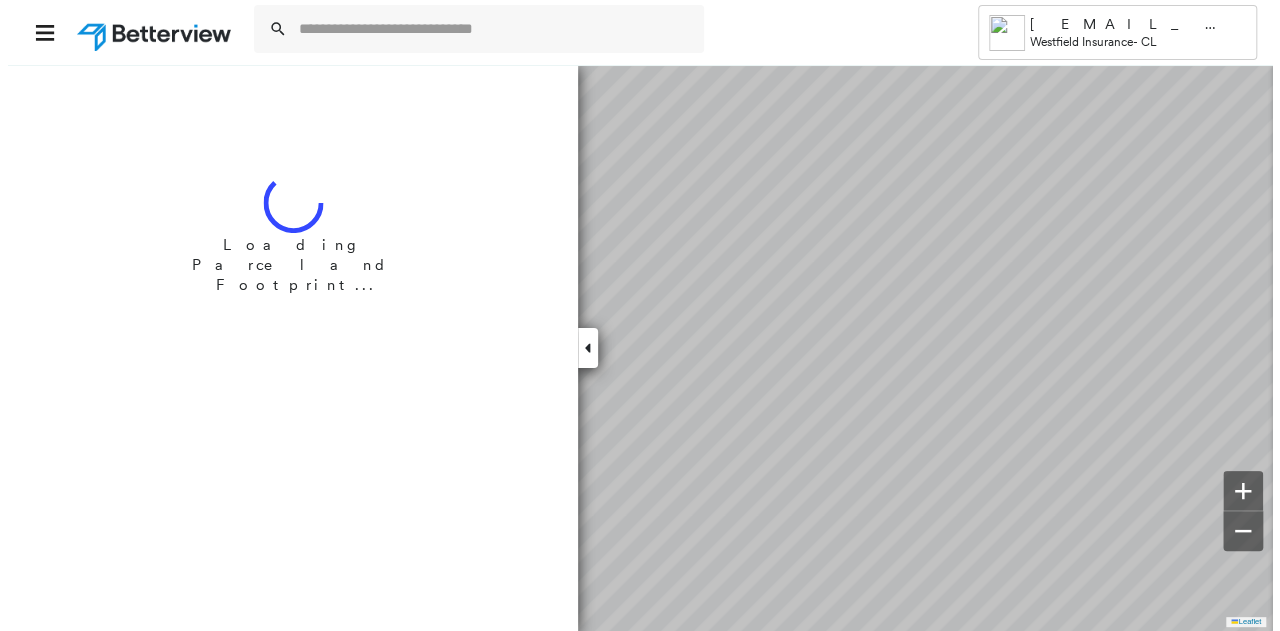 scroll, scrollTop: 0, scrollLeft: 0, axis: both 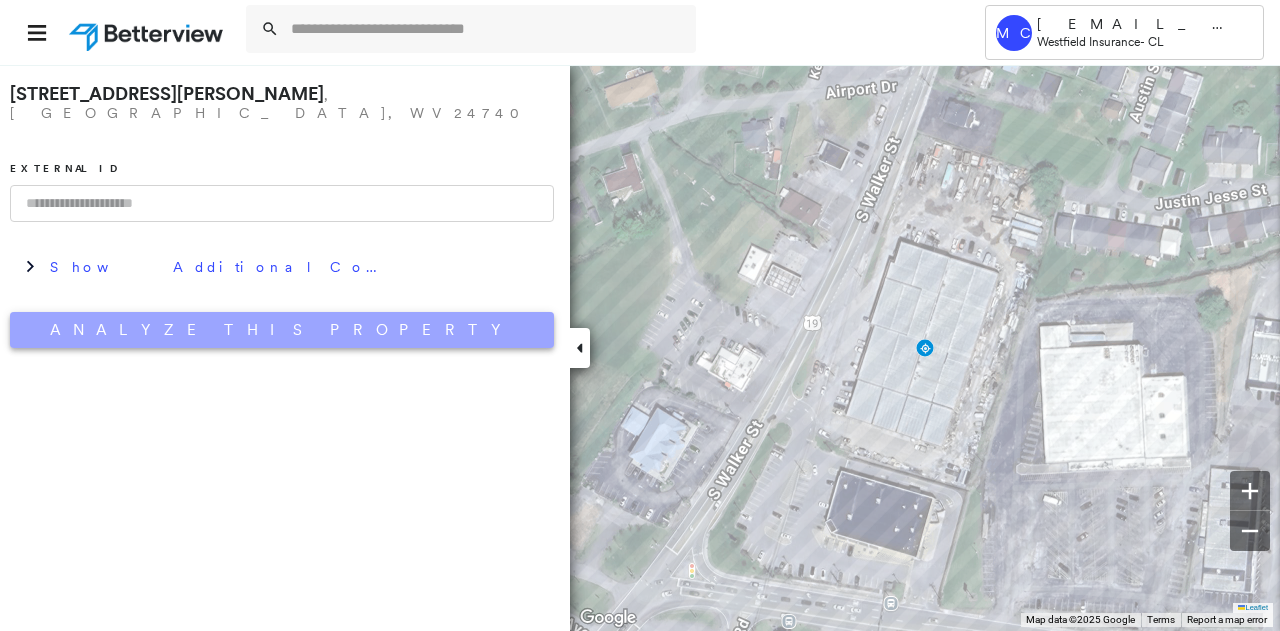 click on "Analyze This Property" at bounding box center [282, 330] 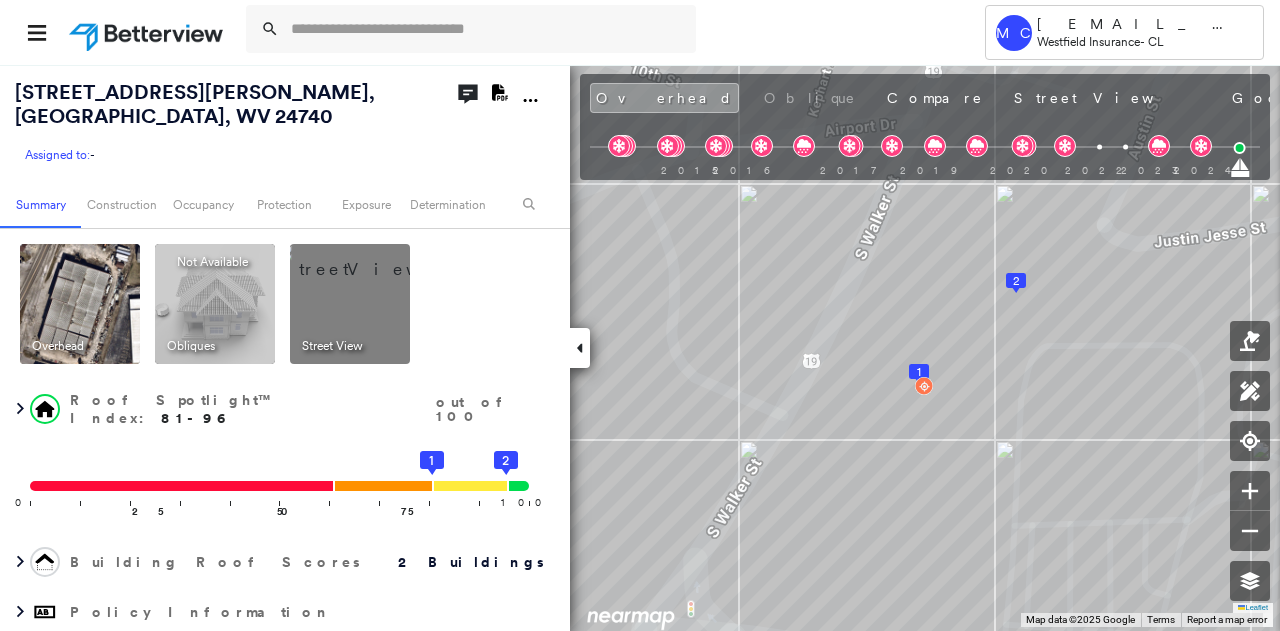 click 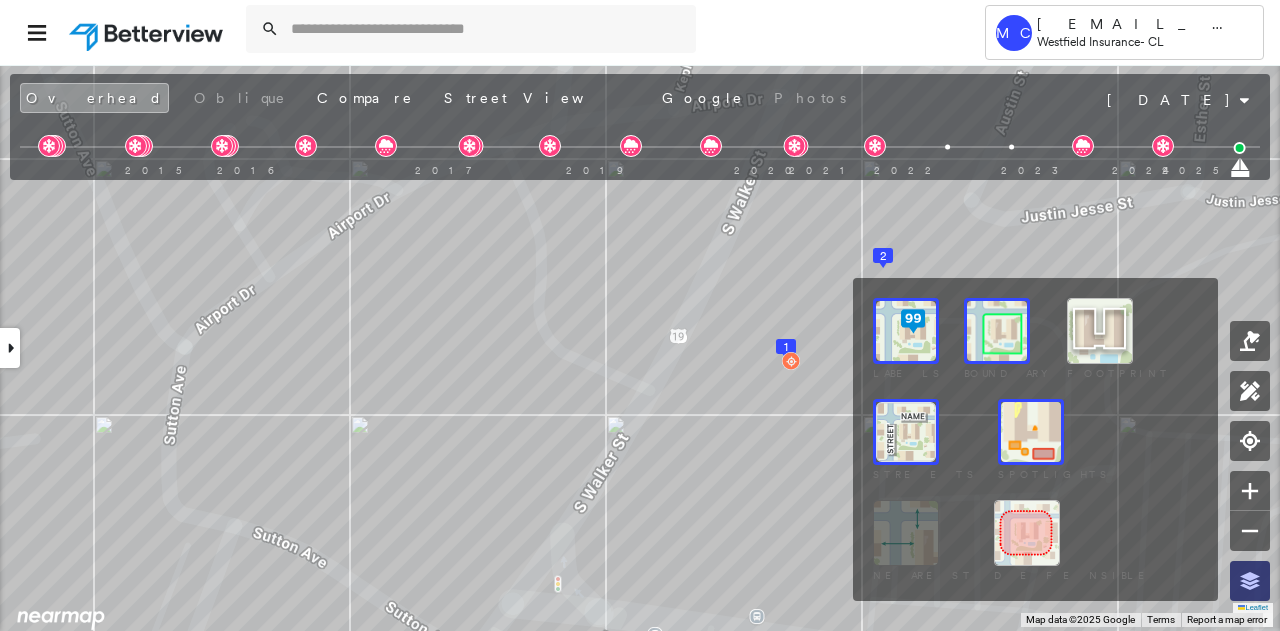click 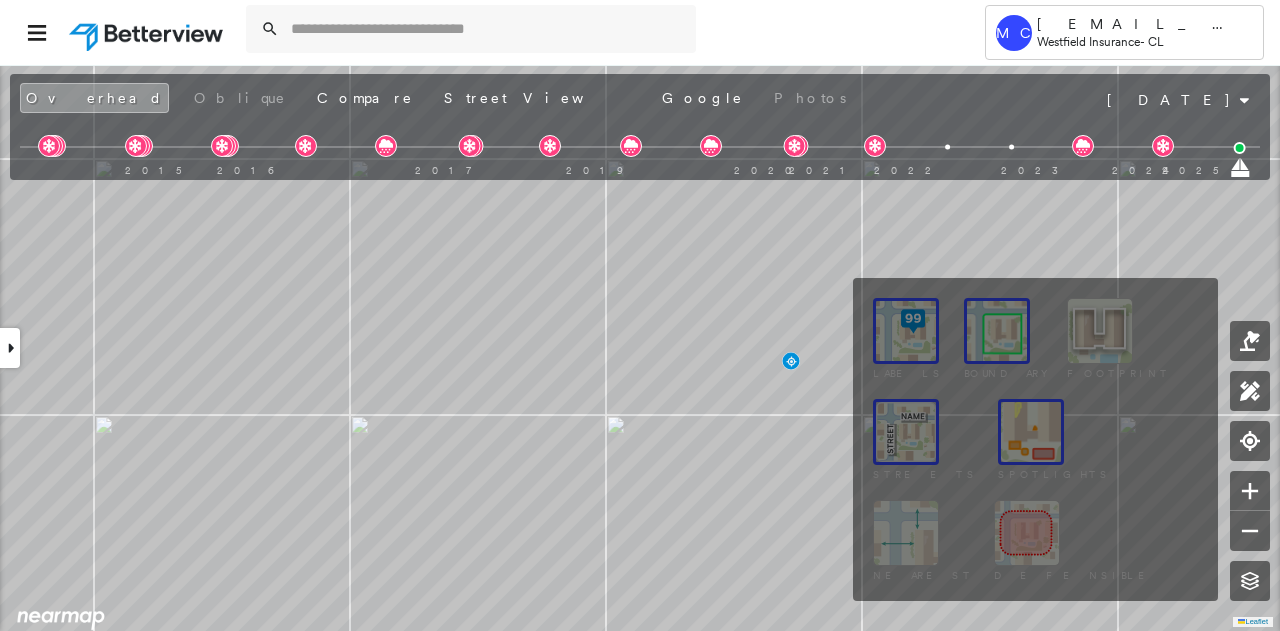 click at bounding box center (906, 331) 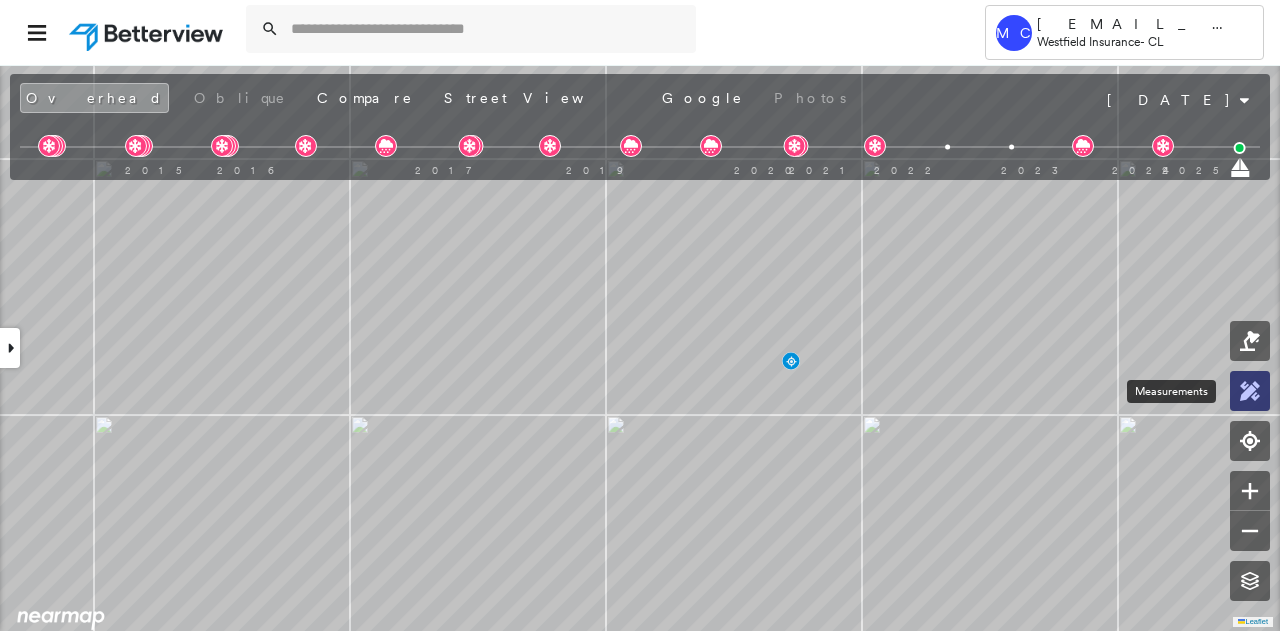 click 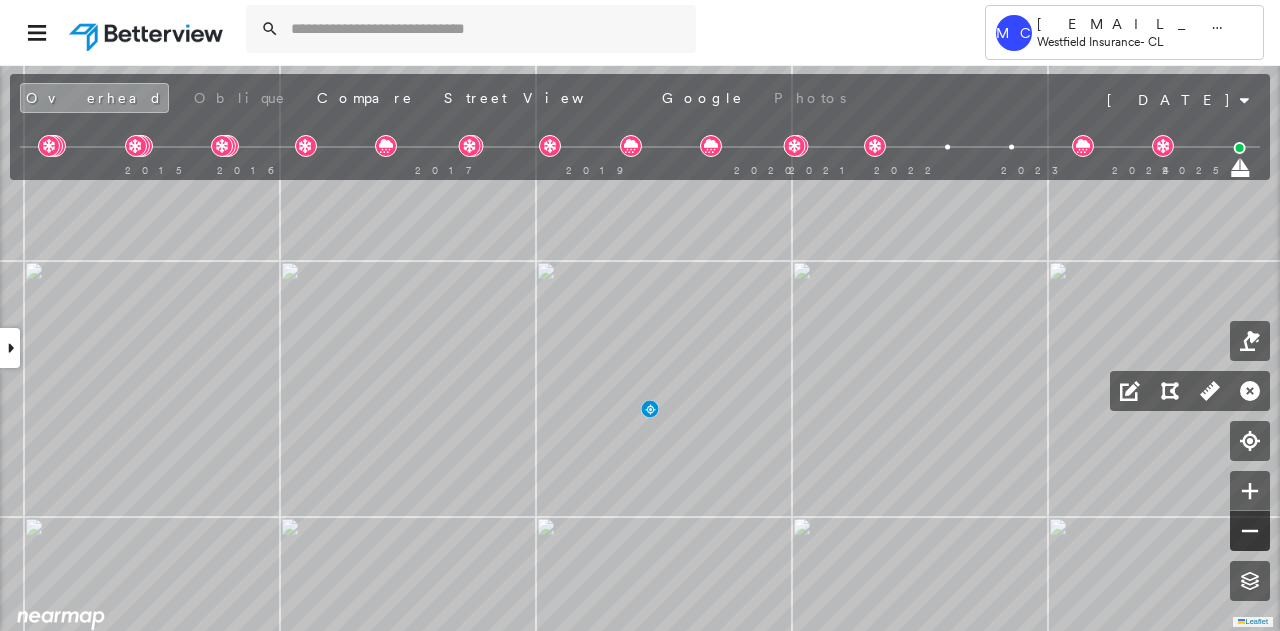 click 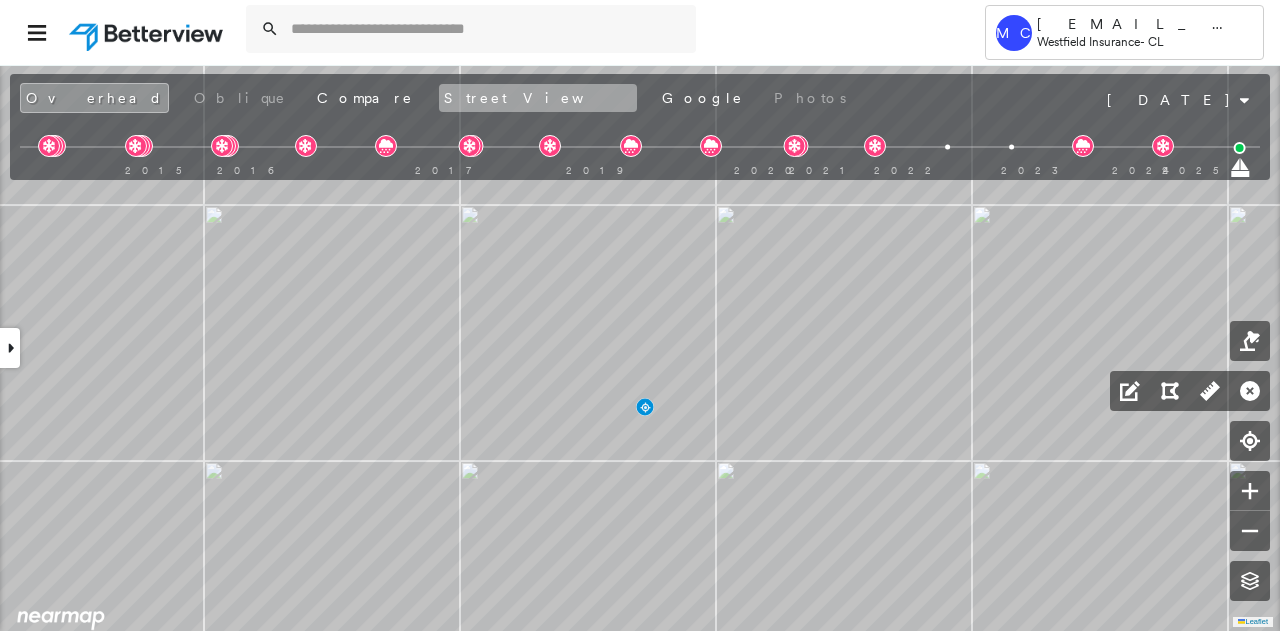 click on "Street View" at bounding box center (538, 98) 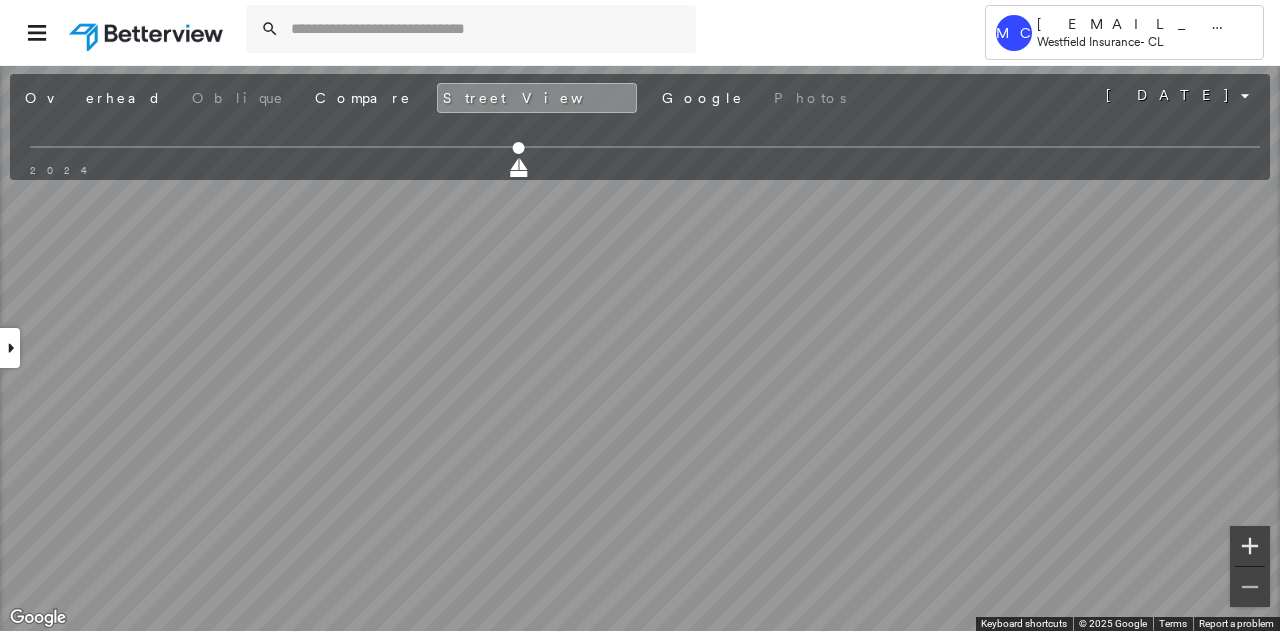 click at bounding box center (1250, 546) 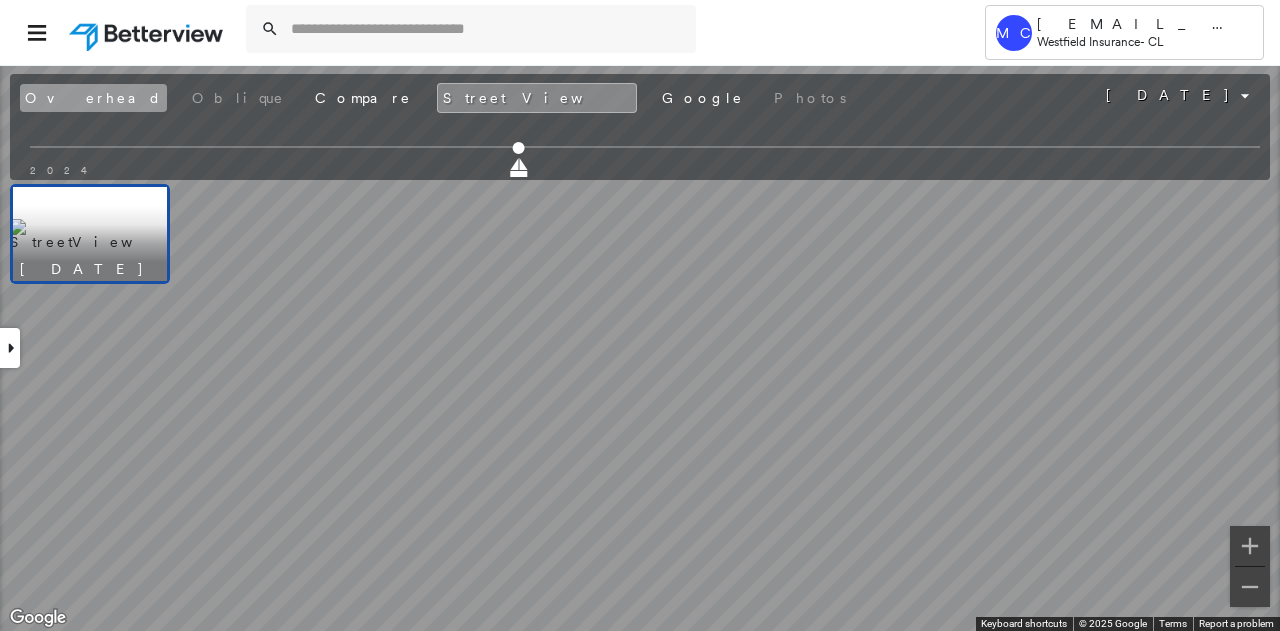 click on "Overhead" at bounding box center [93, 98] 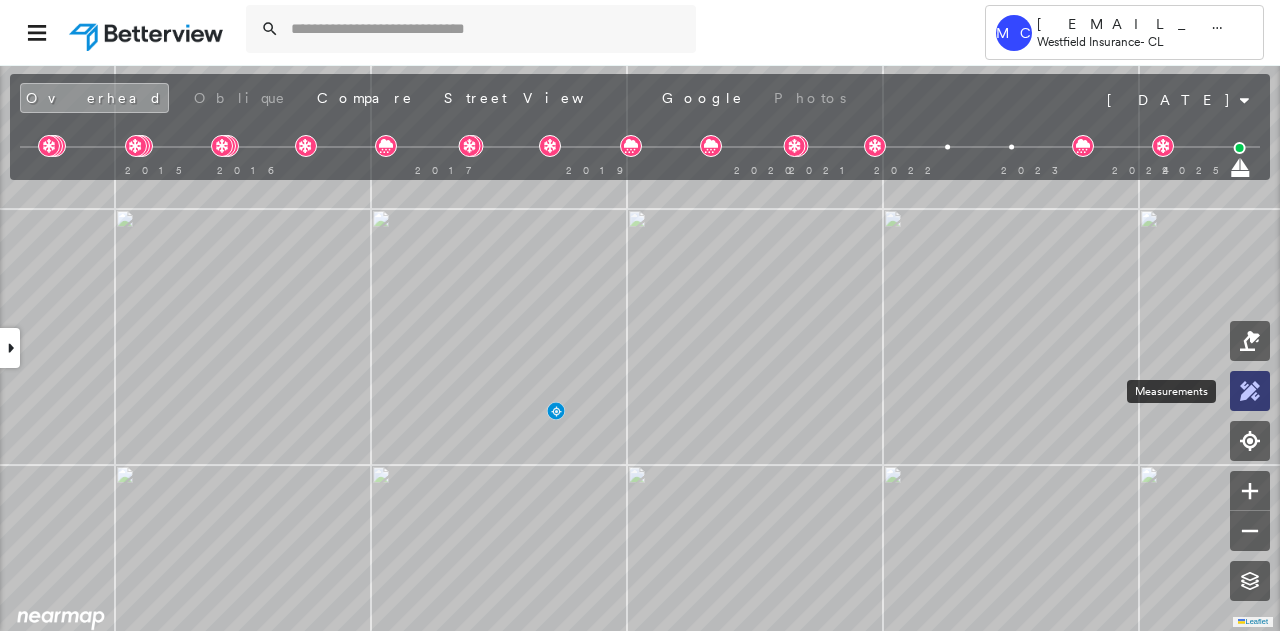 click 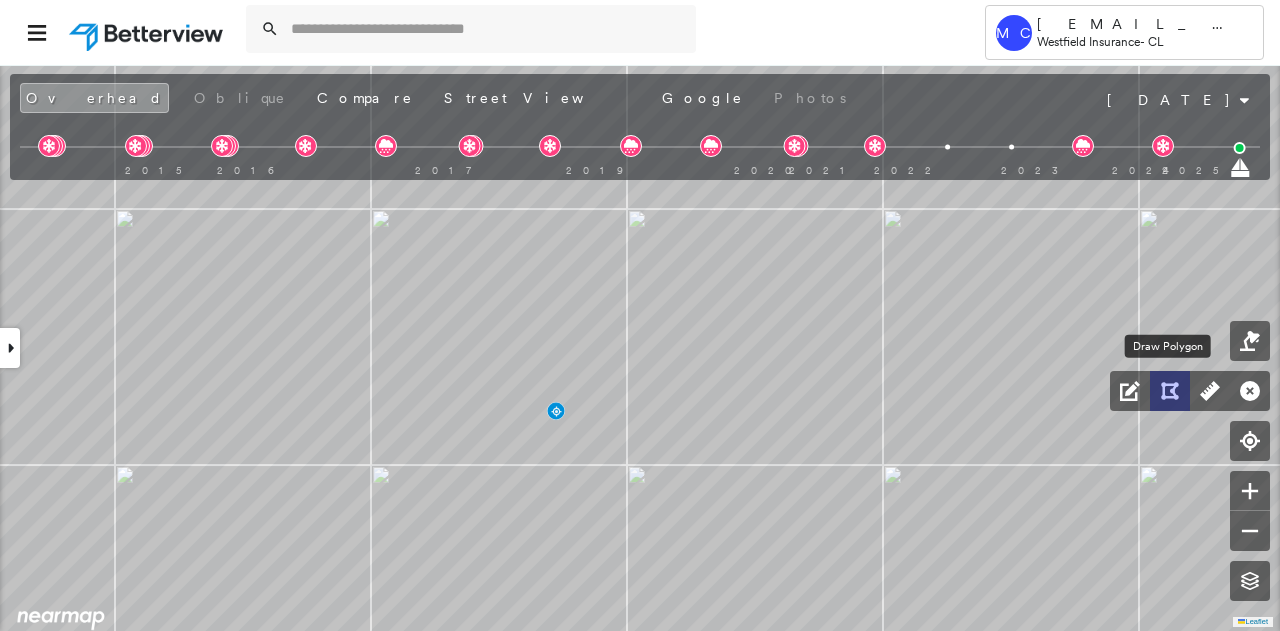 click 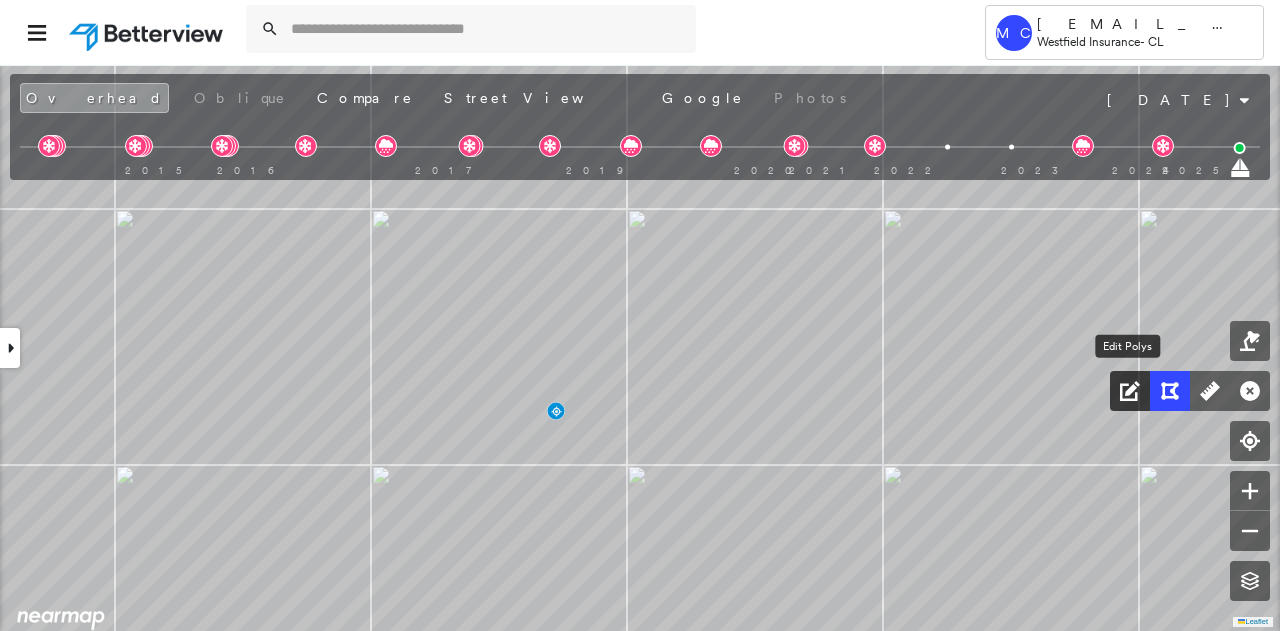click 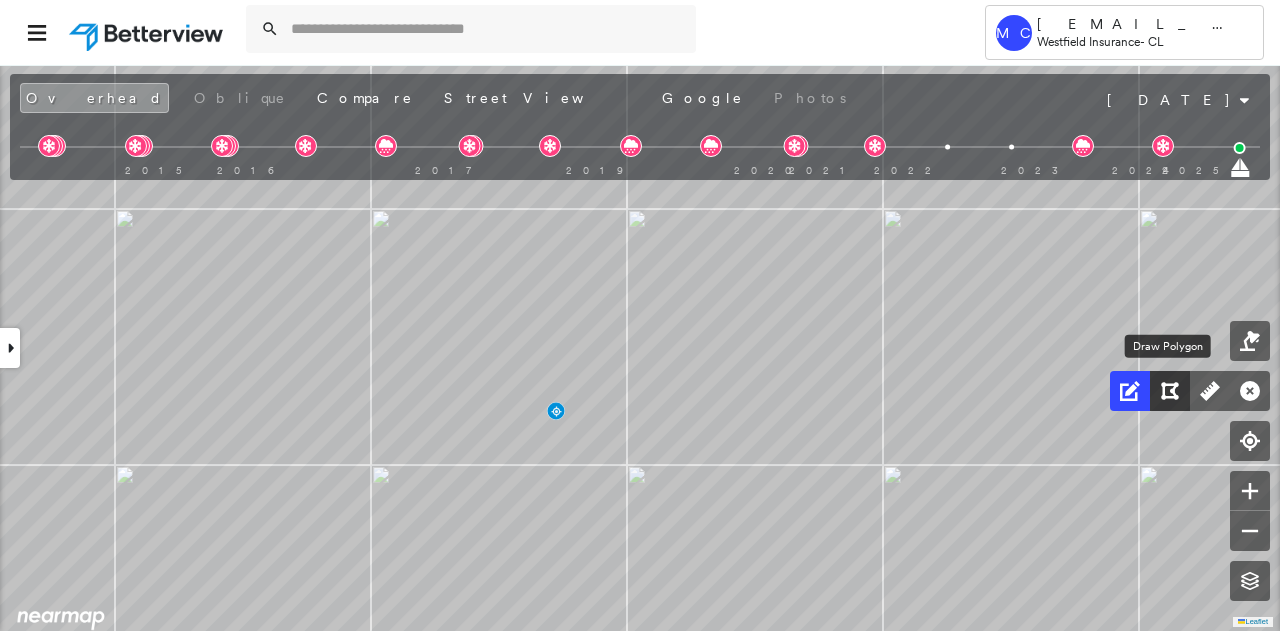 click 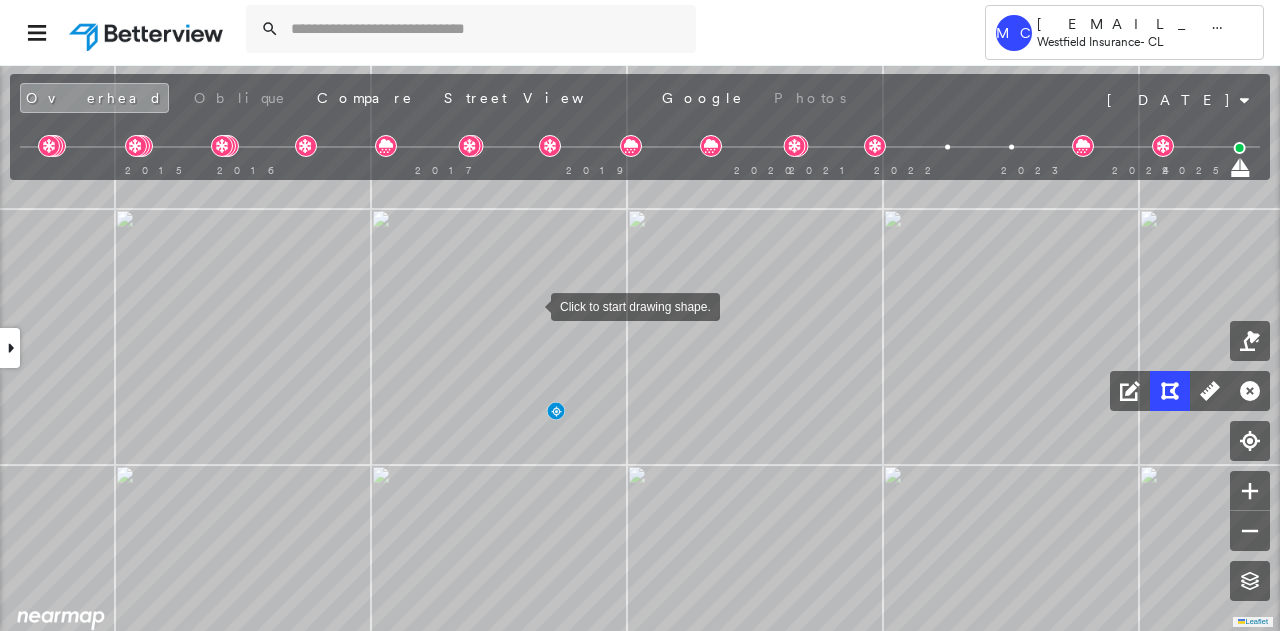 click at bounding box center (531, 305) 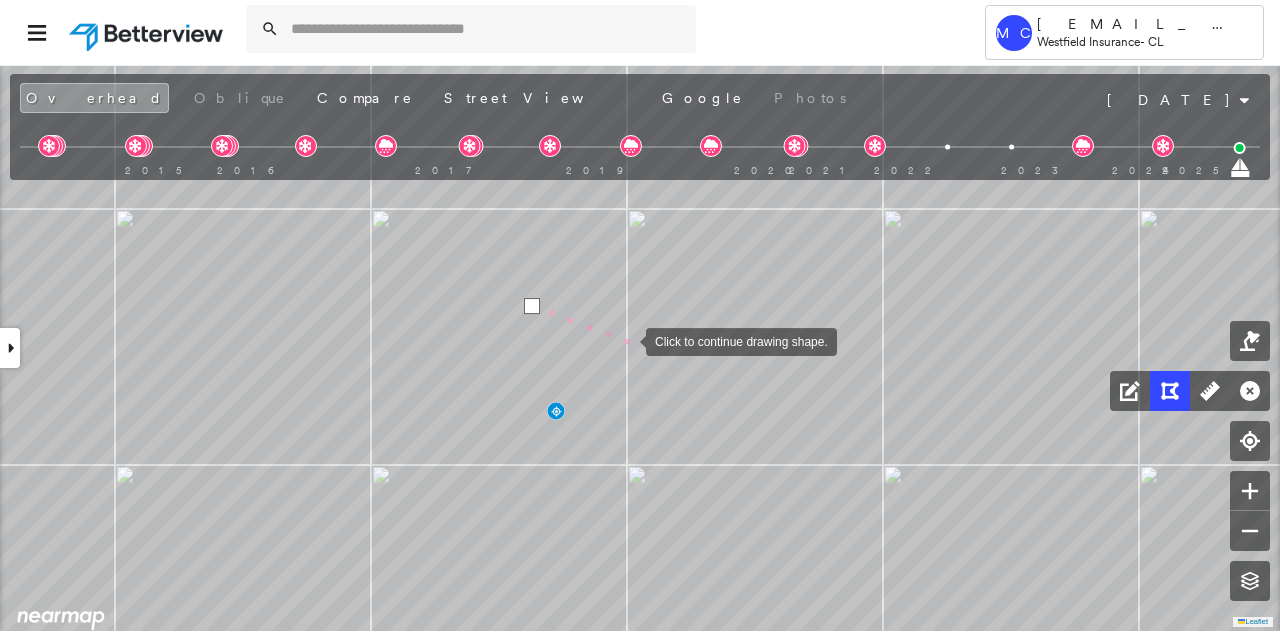 click at bounding box center (626, 340) 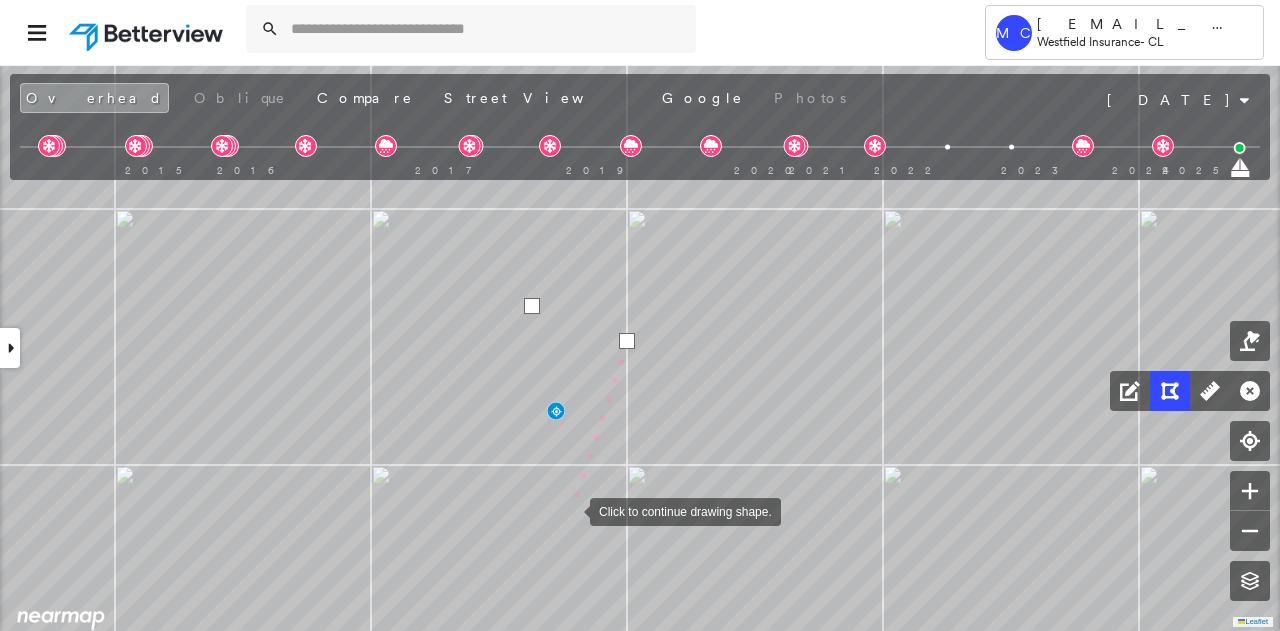 click at bounding box center [570, 510] 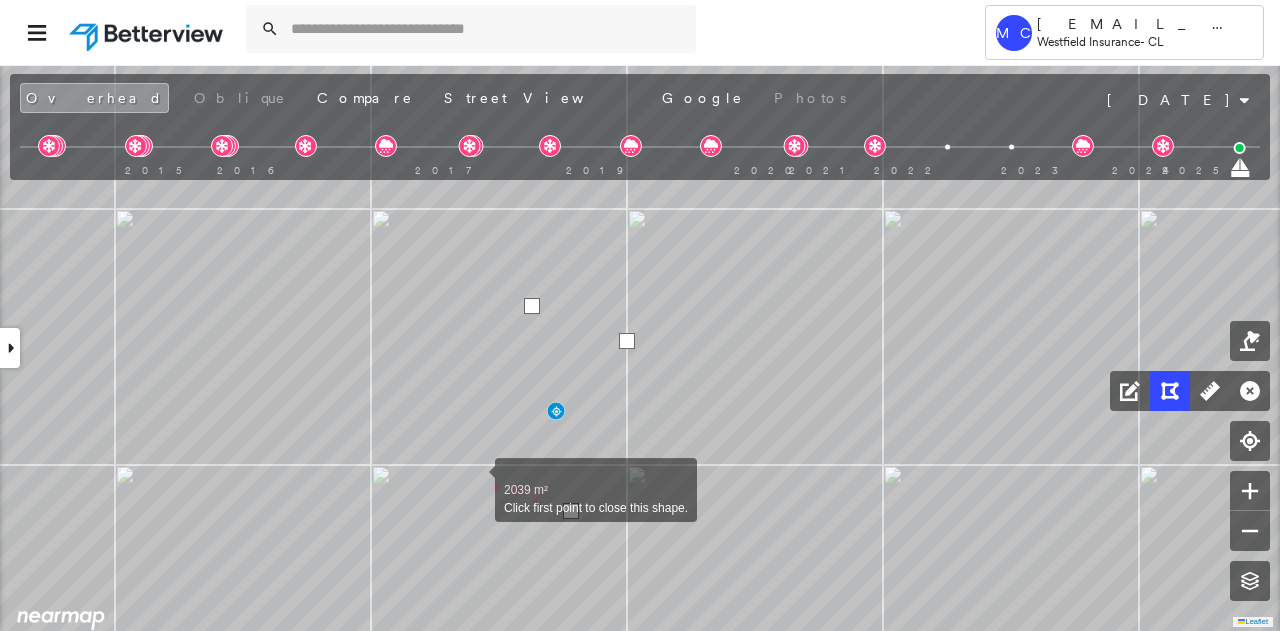 click at bounding box center (475, 479) 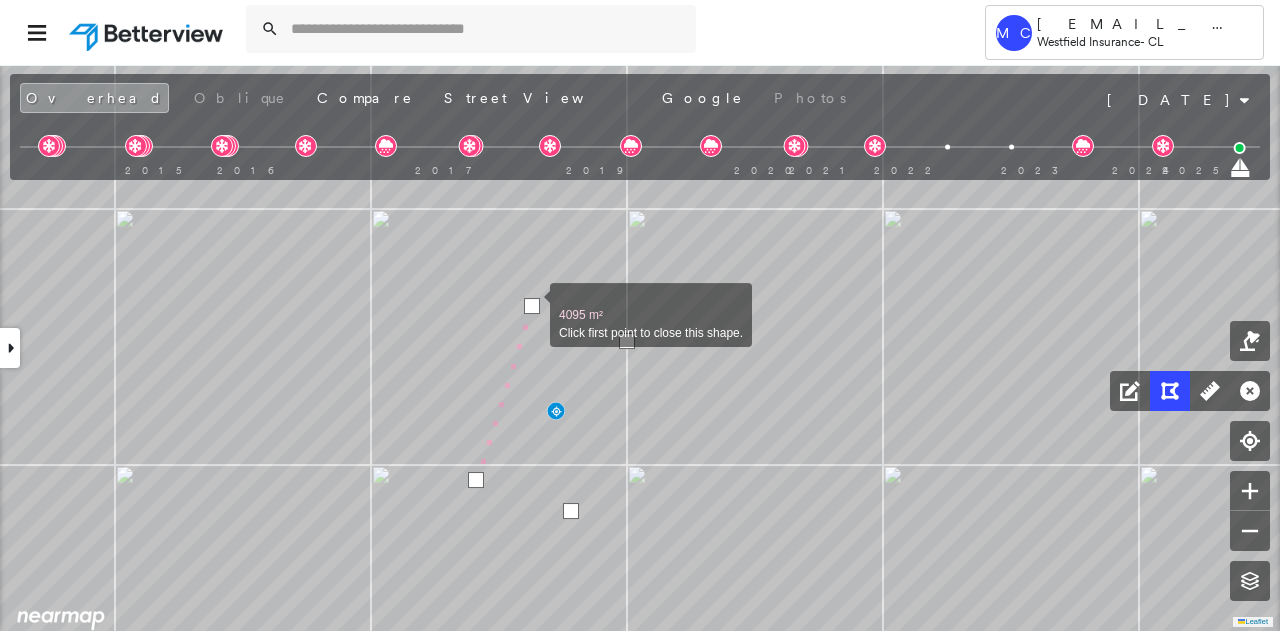 click at bounding box center (532, 306) 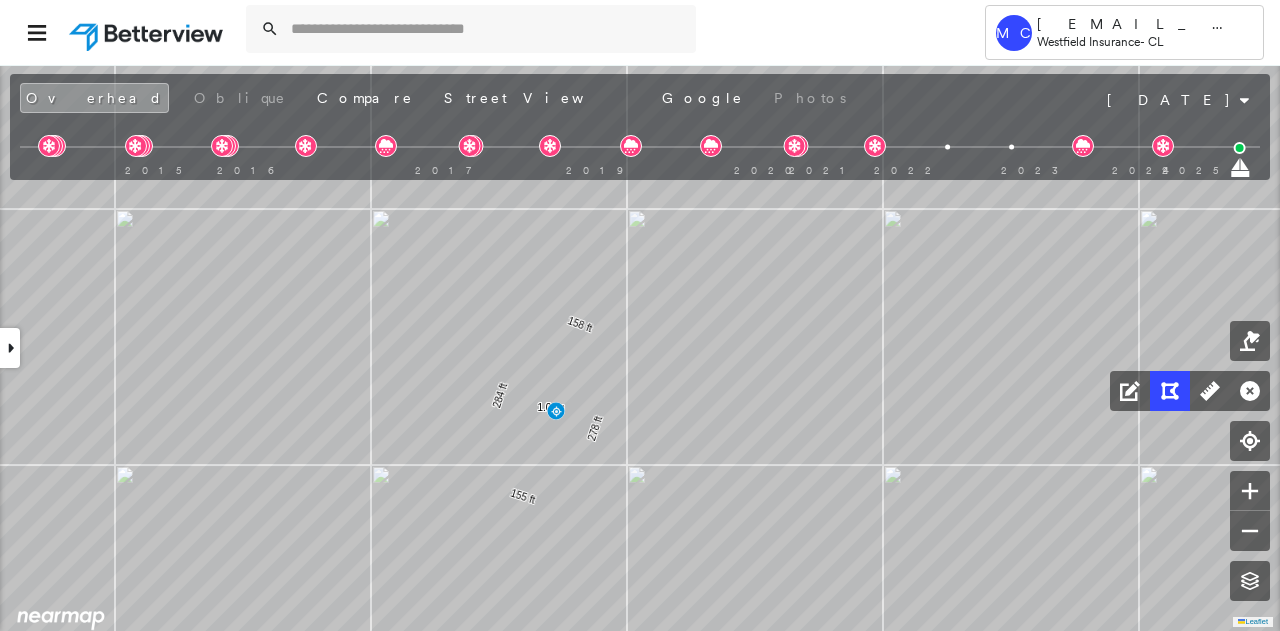 click at bounding box center (10, 348) 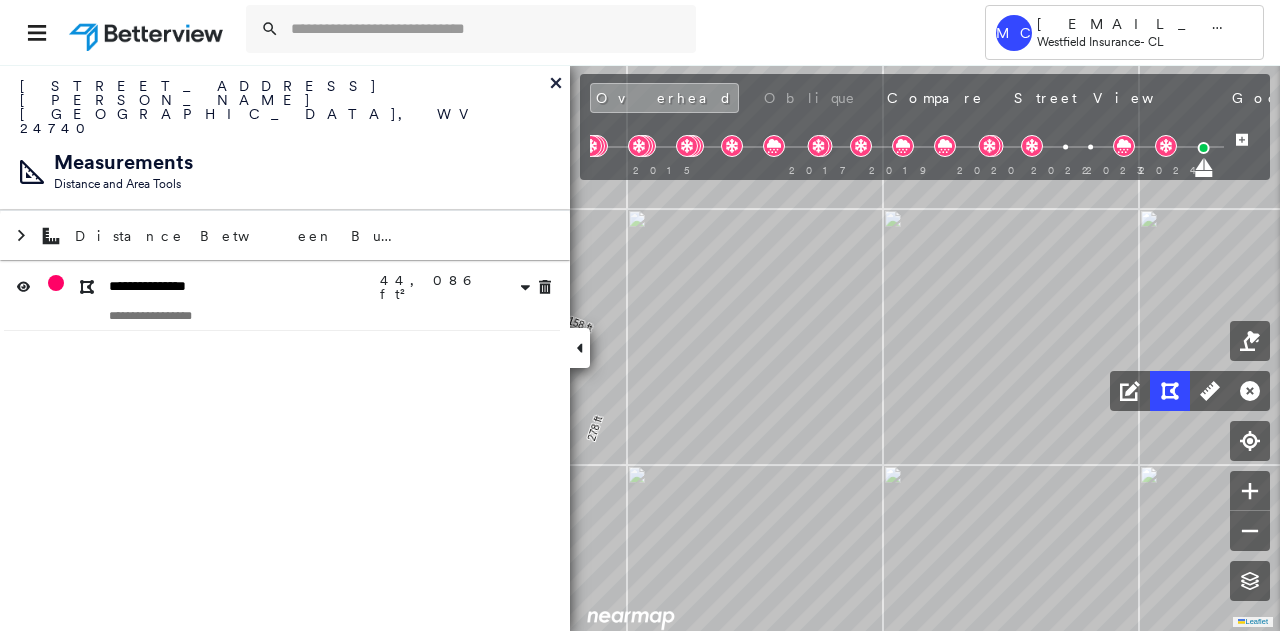 click 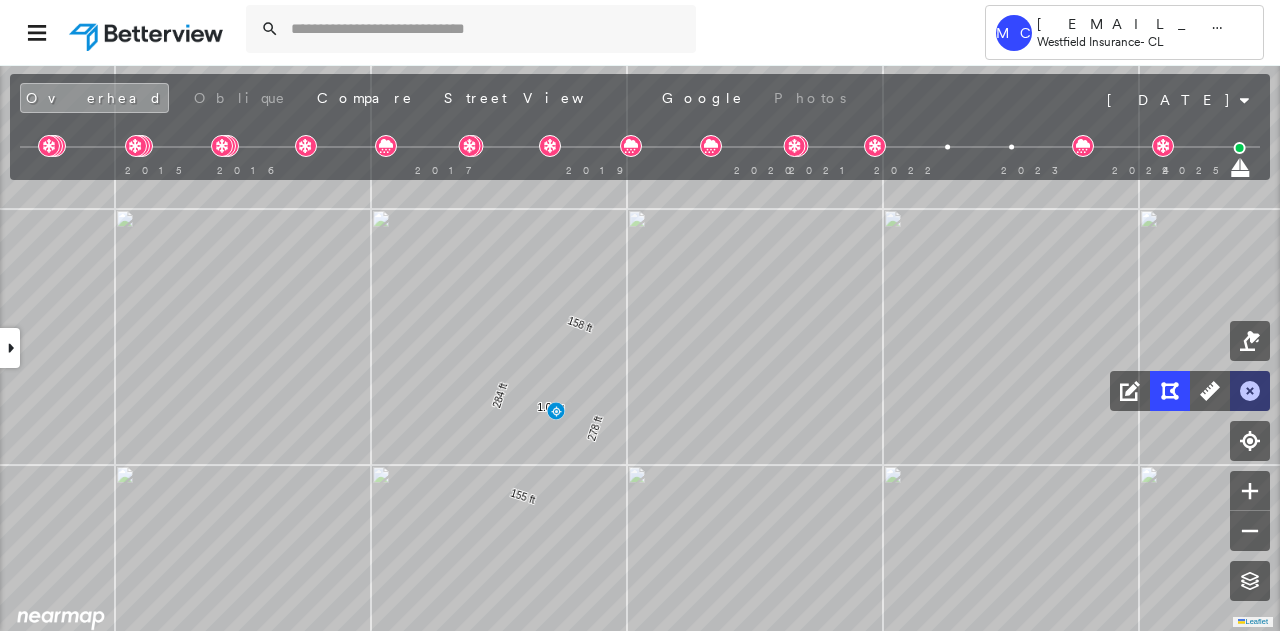 click 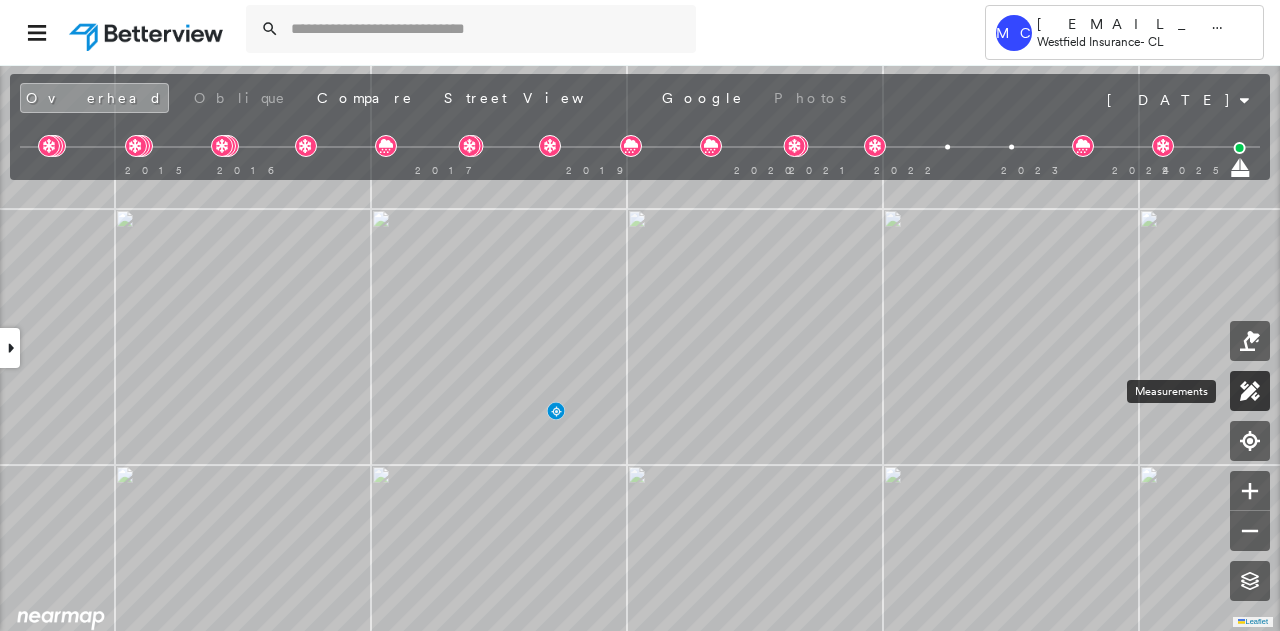 click 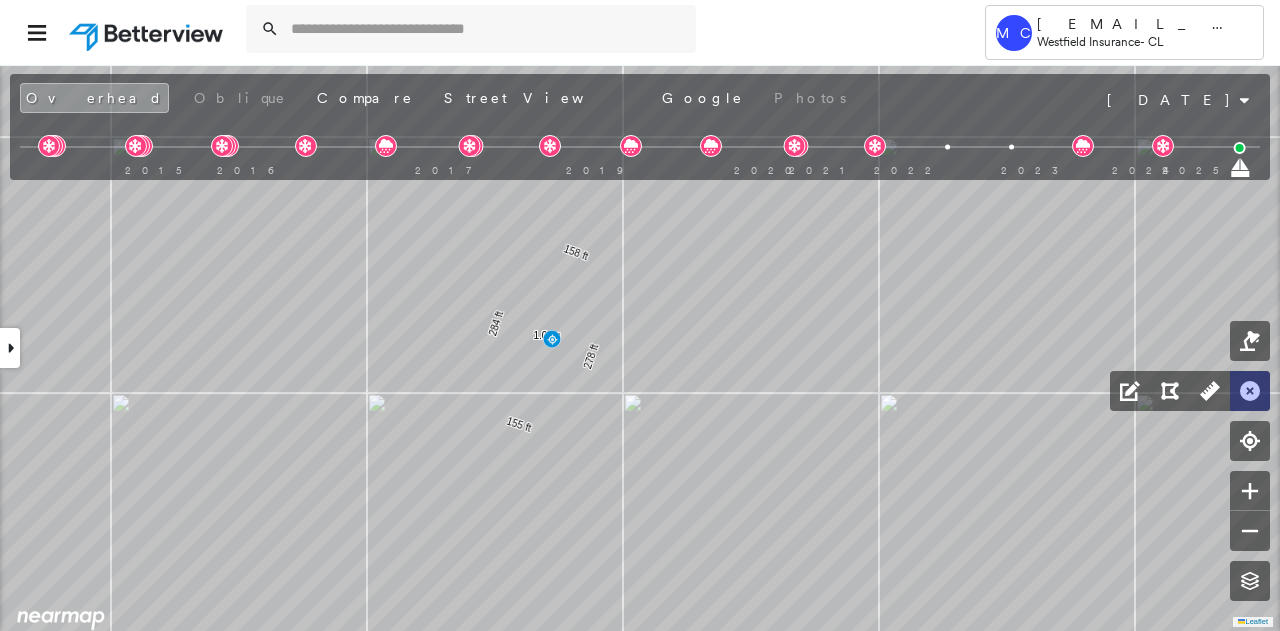 click 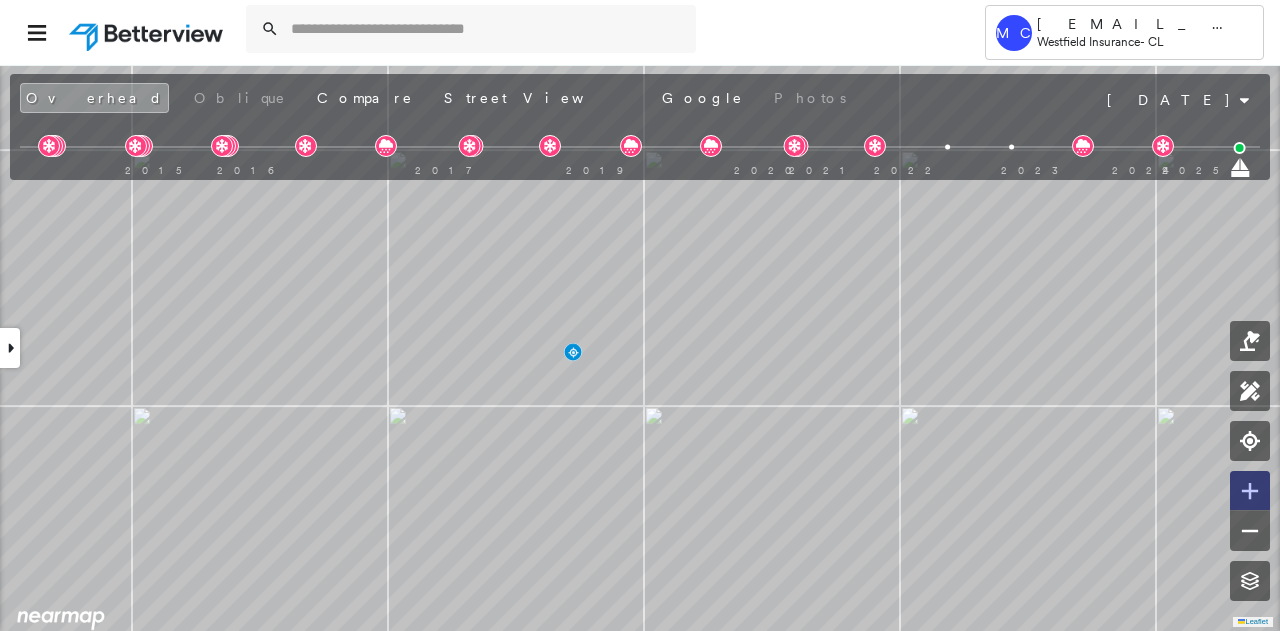 click 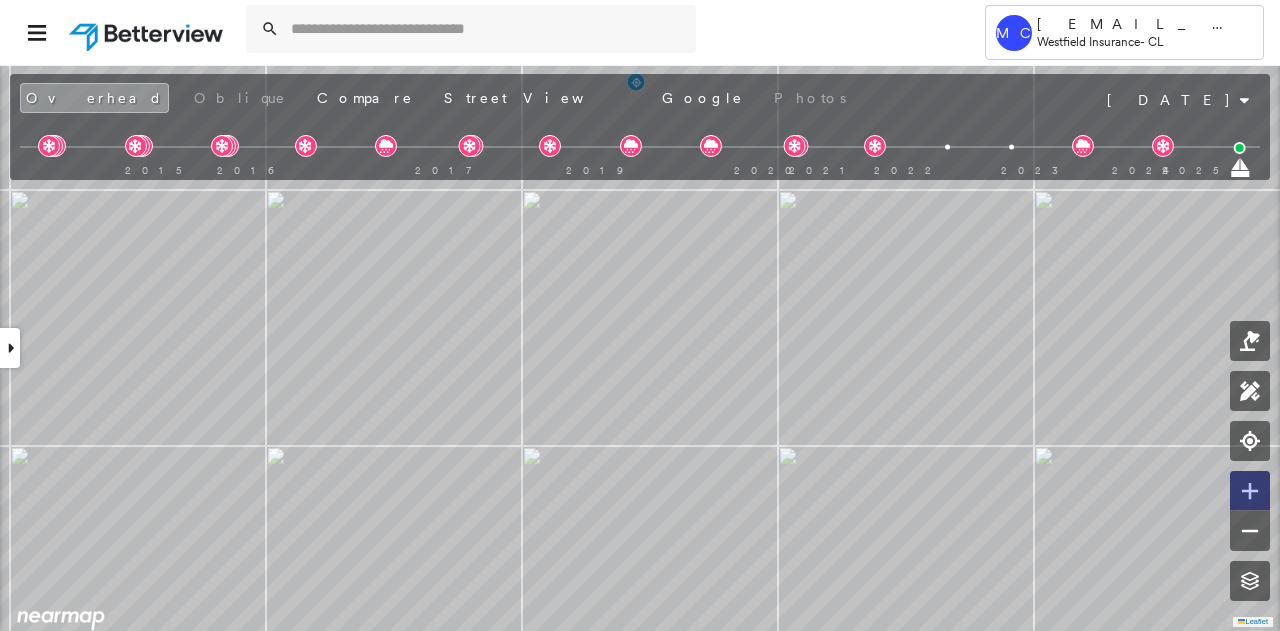 click 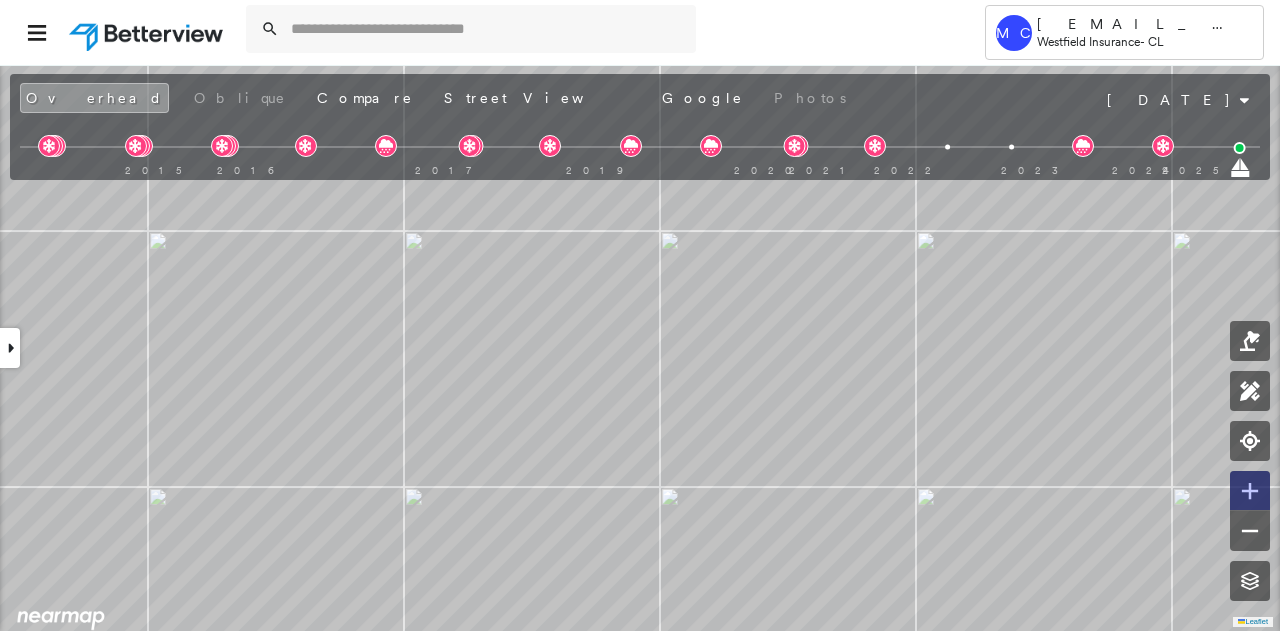 click 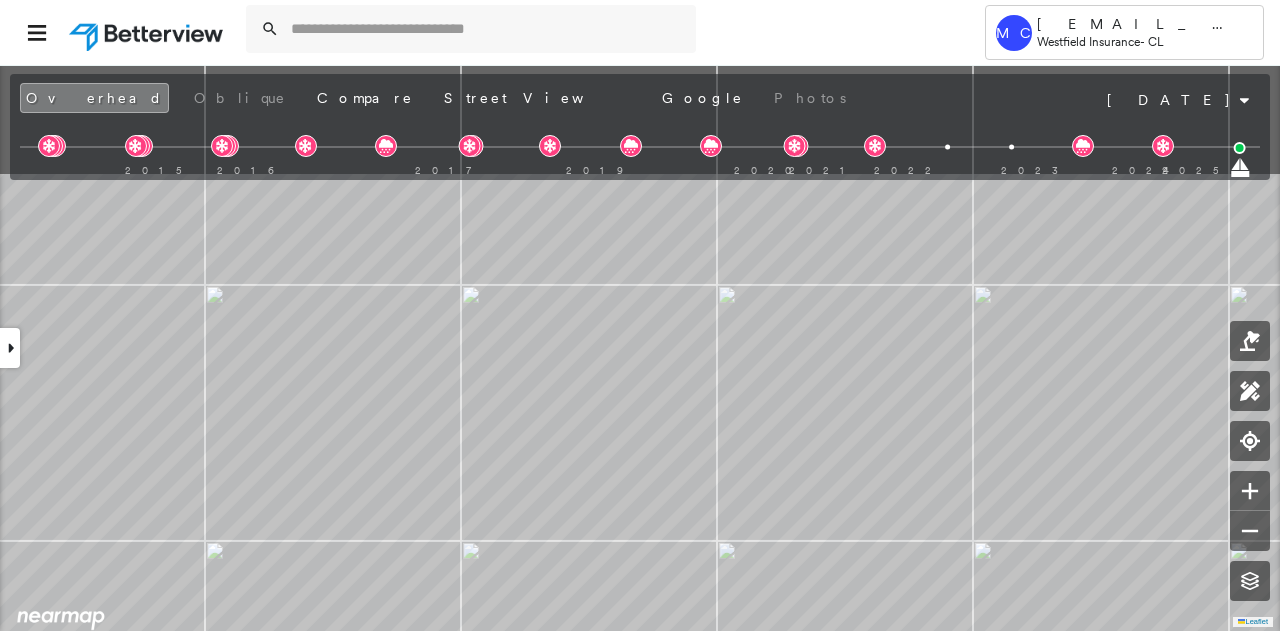 click on "Tower MC [EMAIL_ADDRESS][DOMAIN_NAME] Westfield Insurance  -   CL [STREET_ADDRESS][PERSON_NAME] Assigned to:  - Assigned to:  - Assigned to:  - Open Comments Download PDF Report Summary Construction Occupancy Protection Exposure Determination Overhead Obliques Not Available ; Street View Roof Spotlight™ Index :  81-96 out of 100 0 100 25 50 75 2 1 Building Roof Scores 2 Buildings Policy Information Flags :  2 (0 cleared, 2 uncleared) Construction Roof Spotlights :  HVAC, Vent Property Features :  Car, Junk and Wreckage, Water Hazard, Yard Debris, Cracked Pavement and 17 more Roof Size & Shape :  2 buildings  BuildZoom - Building Permit Data and Analysis Occupancy Place Detail Protection Exposure Fire Path FEMA Risk Index Wind Claim Predictor: Average Risk 3   out of  5 Wildfire Additional Perils Determination Flags :  2 (0 cleared, 2 uncleared) Uncleared Flags (2) Cleared Flags  (0) DBRS Yard Debris Flagged [DATE] Clear Low Low Priority Flagged [DATE] Clear Action Taken New Entry History Save" at bounding box center (640, 315) 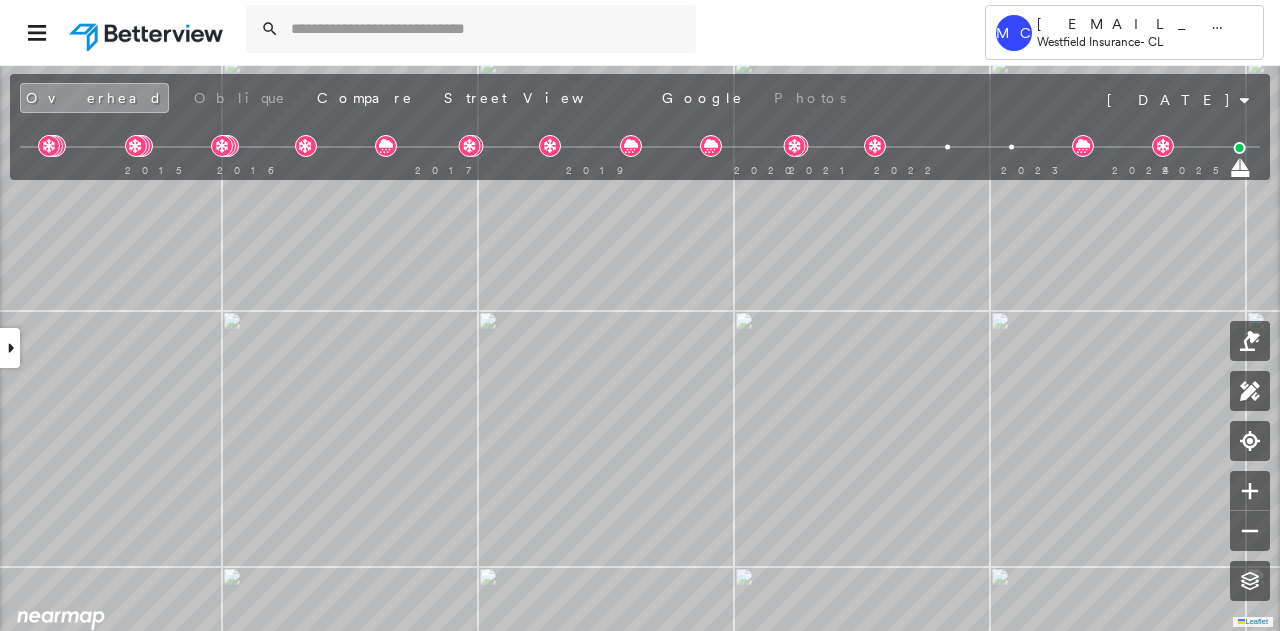 click on "Tower MC [EMAIL_ADDRESS][DOMAIN_NAME] Westfield Insurance  -   CL [STREET_ADDRESS][PERSON_NAME] Assigned to:  - Assigned to:  - Assigned to:  - Open Comments Download PDF Report Summary Construction Occupancy Protection Exposure Determination Overhead Obliques Not Available ; Street View Roof Spotlight™ Index :  81-96 out of 100 0 100 25 50 75 2 1 Building Roof Scores 2 Buildings Policy Information Flags :  2 (0 cleared, 2 uncleared) Construction Roof Spotlights :  HVAC, Vent Property Features :  Car, Junk and Wreckage, Water Hazard, Yard Debris, Cracked Pavement and 17 more Roof Size & Shape :  2 buildings  BuildZoom - Building Permit Data and Analysis Occupancy Place Detail Protection Exposure Fire Path FEMA Risk Index Wind Claim Predictor: Average Risk 3   out of  5 Wildfire Additional Perils Determination Flags :  2 (0 cleared, 2 uncleared) Uncleared Flags (2) Cleared Flags  (0) DBRS Yard Debris Flagged [DATE] Clear Low Low Priority Flagged [DATE] Clear Action Taken New Entry History Save" at bounding box center (640, 315) 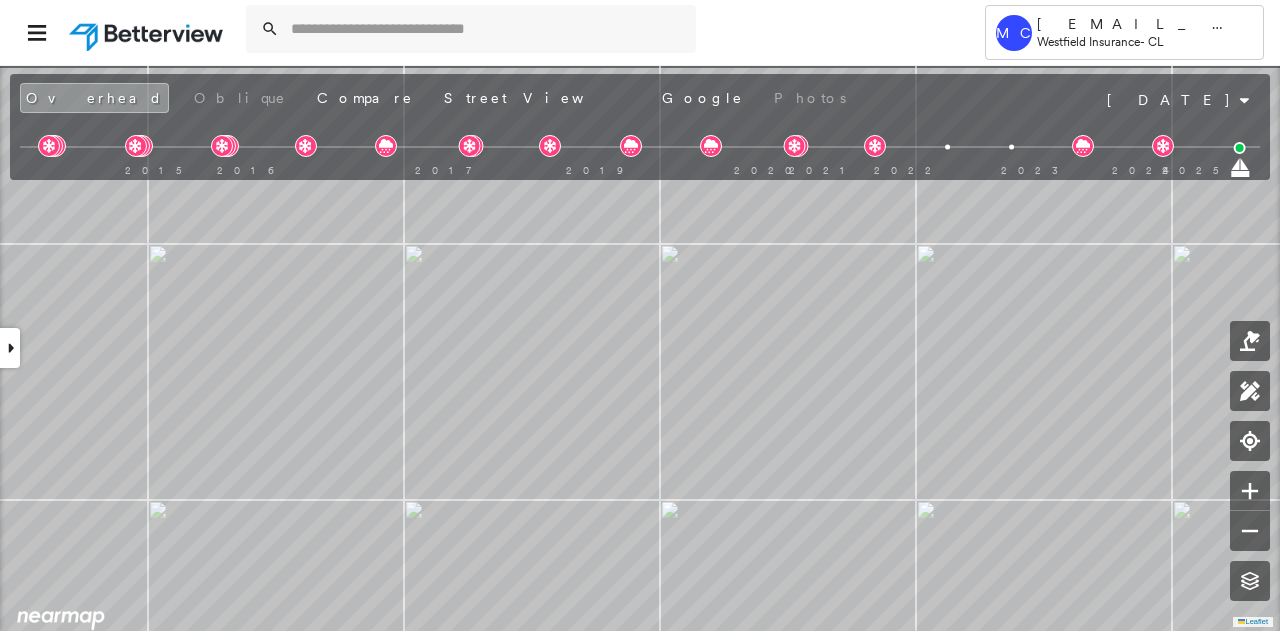 click on "Tower MC [EMAIL_ADDRESS][DOMAIN_NAME] Westfield Insurance  -   CL [STREET_ADDRESS][PERSON_NAME] Assigned to:  - Assigned to:  - Assigned to:  - Open Comments Download PDF Report Summary Construction Occupancy Protection Exposure Determination Overhead Obliques Not Available ; Street View Roof Spotlight™ Index :  81-96 out of 100 0 100 25 50 75 2 1 Building Roof Scores 2 Buildings Policy Information Flags :  2 (0 cleared, 2 uncleared) Construction Roof Spotlights :  HVAC, Vent Property Features :  Car, Junk and Wreckage, Water Hazard, Yard Debris, Cracked Pavement and 17 more Roof Size & Shape :  2 buildings  BuildZoom - Building Permit Data and Analysis Occupancy Place Detail Protection Exposure Fire Path FEMA Risk Index Wind Claim Predictor: Average Risk 3   out of  5 Wildfire Additional Perils Determination Flags :  2 (0 cleared, 2 uncleared) Uncleared Flags (2) Cleared Flags  (0) DBRS Yard Debris Flagged [DATE] Clear Low Low Priority Flagged [DATE] Clear Action Taken New Entry History Save" at bounding box center [640, 315] 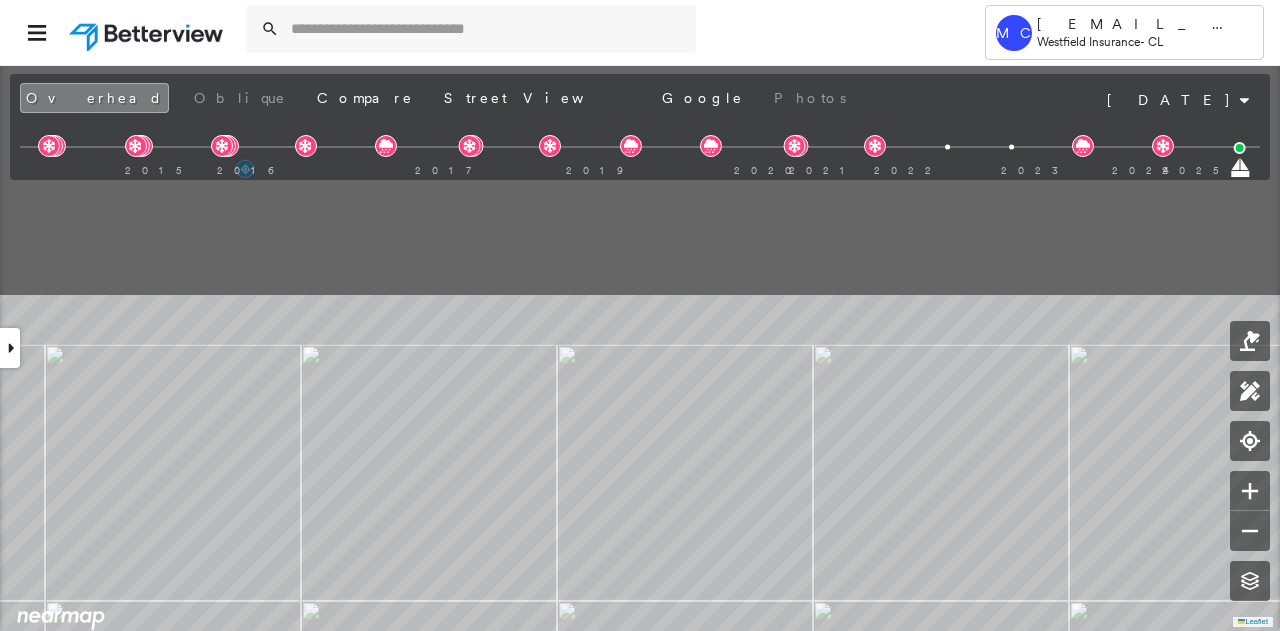 click on "Tower MC [EMAIL_ADDRESS][DOMAIN_NAME] Westfield Insurance  -   CL [STREET_ADDRESS][PERSON_NAME] Assigned to:  - Assigned to:  - Assigned to:  - Open Comments Download PDF Report Summary Construction Occupancy Protection Exposure Determination Overhead Obliques Not Available ; Street View Roof Spotlight™ Index :  81-96 out of 100 0 100 25 50 75 2 1 Building Roof Scores 2 Buildings Policy Information Flags :  2 (0 cleared, 2 uncleared) Construction Roof Spotlights :  HVAC, Vent Property Features :  Car, Junk and Wreckage, Water Hazard, Yard Debris, Cracked Pavement and 17 more Roof Size & Shape :  2 buildings  BuildZoom - Building Permit Data and Analysis Occupancy Place Detail Protection Exposure Fire Path FEMA Risk Index Wind Claim Predictor: Average Risk 3   out of  5 Wildfire Additional Perils Determination Flags :  2 (0 cleared, 2 uncleared) Uncleared Flags (2) Cleared Flags  (0) DBRS Yard Debris Flagged [DATE] Clear Low Low Priority Flagged [DATE] Clear Action Taken New Entry History Save" at bounding box center (640, 315) 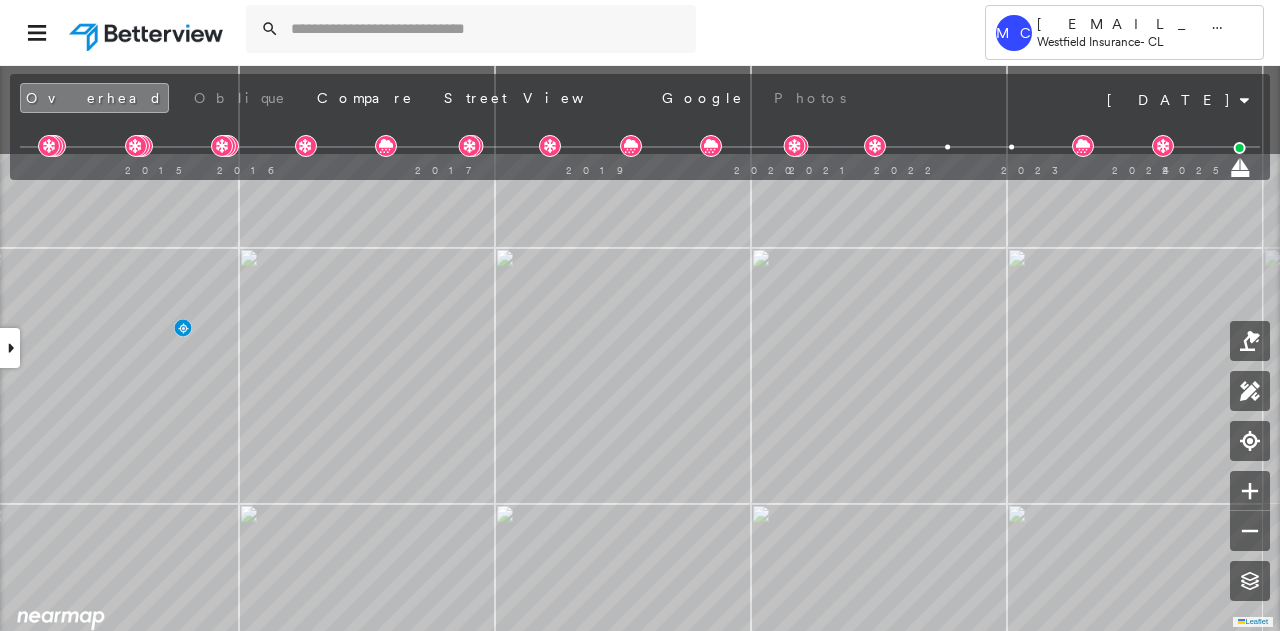 click on "Tower MC [EMAIL_ADDRESS][DOMAIN_NAME] Westfield Insurance  -   CL [STREET_ADDRESS][PERSON_NAME] Assigned to:  - Assigned to:  - Assigned to:  - Open Comments Download PDF Report Summary Construction Occupancy Protection Exposure Determination Overhead Obliques Not Available ; Street View Roof Spotlight™ Index :  81-96 out of 100 0 100 25 50 75 2 1 Building Roof Scores 2 Buildings Policy Information Flags :  2 (0 cleared, 2 uncleared) Construction Roof Spotlights :  HVAC, Vent Property Features :  Car, Junk and Wreckage, Water Hazard, Yard Debris, Cracked Pavement and 17 more Roof Size & Shape :  2 buildings  BuildZoom - Building Permit Data and Analysis Occupancy Place Detail Protection Exposure Fire Path FEMA Risk Index Wind Claim Predictor: Average Risk 3   out of  5 Wildfire Additional Perils Determination Flags :  2 (0 cleared, 2 uncleared) Uncleared Flags (2) Cleared Flags  (0) DBRS Yard Debris Flagged [DATE] Clear Low Low Priority Flagged [DATE] Clear Action Taken New Entry History Save" at bounding box center (640, 315) 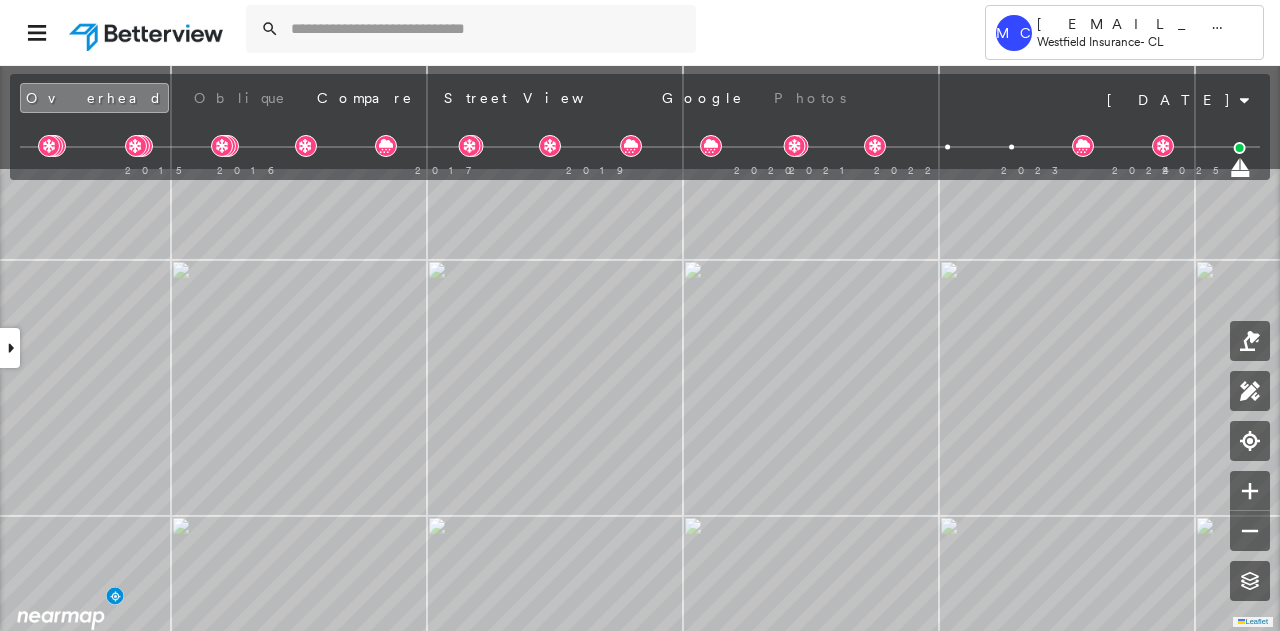 click on "Tower MC [EMAIL_ADDRESS][DOMAIN_NAME] Westfield Insurance  -   CL [STREET_ADDRESS][PERSON_NAME] Assigned to:  - Assigned to:  - Assigned to:  - Open Comments Download PDF Report Summary Construction Occupancy Protection Exposure Determination Overhead Obliques Not Available ; Street View Roof Spotlight™ Index :  81-96 out of 100 0 100 25 50 75 2 1 Building Roof Scores 2 Buildings Policy Information Flags :  2 (0 cleared, 2 uncleared) Construction Roof Spotlights :  HVAC, Vent Property Features :  Car, Junk and Wreckage, Water Hazard, Yard Debris, Cracked Pavement and 17 more Roof Size & Shape :  2 buildings  BuildZoom - Building Permit Data and Analysis Occupancy Place Detail Protection Exposure Fire Path FEMA Risk Index Wind Claim Predictor: Average Risk 3   out of  5 Wildfire Additional Perils Determination Flags :  2 (0 cleared, 2 uncleared) Uncleared Flags (2) Cleared Flags  (0) DBRS Yard Debris Flagged [DATE] Clear Low Low Priority Flagged [DATE] Clear Action Taken New Entry History Save" at bounding box center [640, 315] 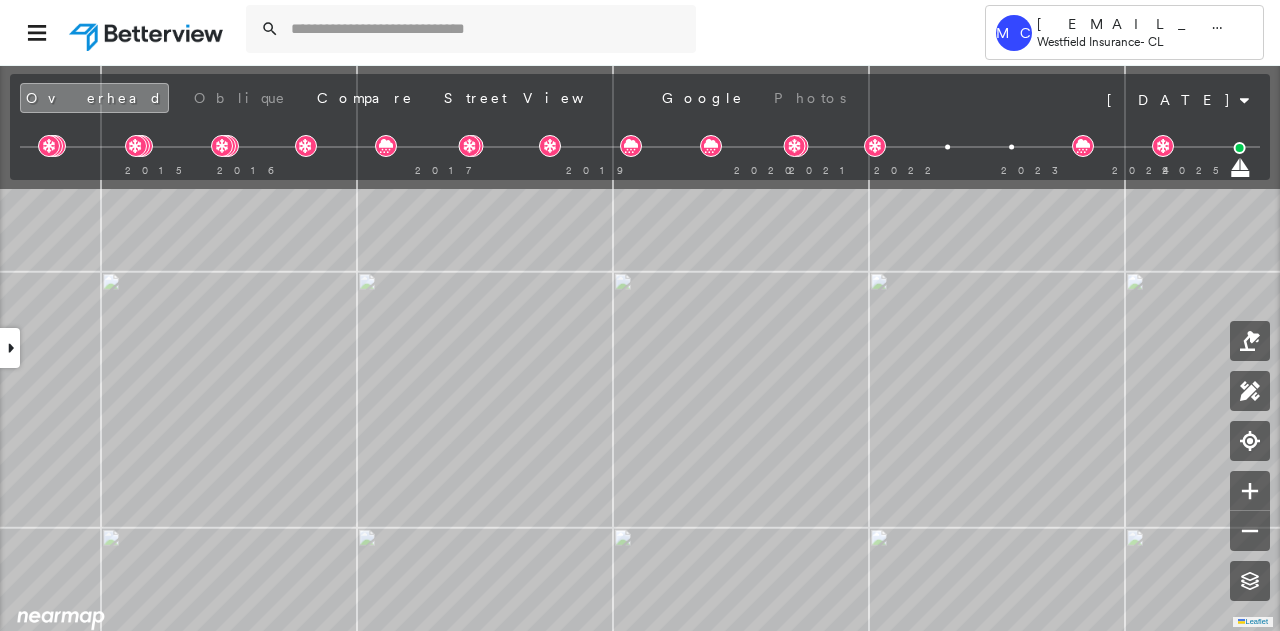 click on "Tower MC [EMAIL_ADDRESS][DOMAIN_NAME] Westfield Insurance  -   CL [STREET_ADDRESS][PERSON_NAME] Assigned to:  - Assigned to:  - Assigned to:  - Open Comments Download PDF Report Summary Construction Occupancy Protection Exposure Determination Overhead Obliques Not Available ; Street View Roof Spotlight™ Index :  81-96 out of 100 0 100 25 50 75 2 1 Building Roof Scores 2 Buildings Policy Information Flags :  2 (0 cleared, 2 uncleared) Construction Roof Spotlights :  HVAC, Vent Property Features :  Car, Junk and Wreckage, Water Hazard, Yard Debris, Cracked Pavement and 17 more Roof Size & Shape :  2 buildings  BuildZoom - Building Permit Data and Analysis Occupancy Place Detail Protection Exposure Fire Path FEMA Risk Index Wind Claim Predictor: Average Risk 3   out of  5 Wildfire Additional Perils Determination Flags :  2 (0 cleared, 2 uncleared) Uncleared Flags (2) Cleared Flags  (0) DBRS Yard Debris Flagged [DATE] Clear Low Low Priority Flagged [DATE] Clear Action Taken New Entry History Save" at bounding box center [640, 315] 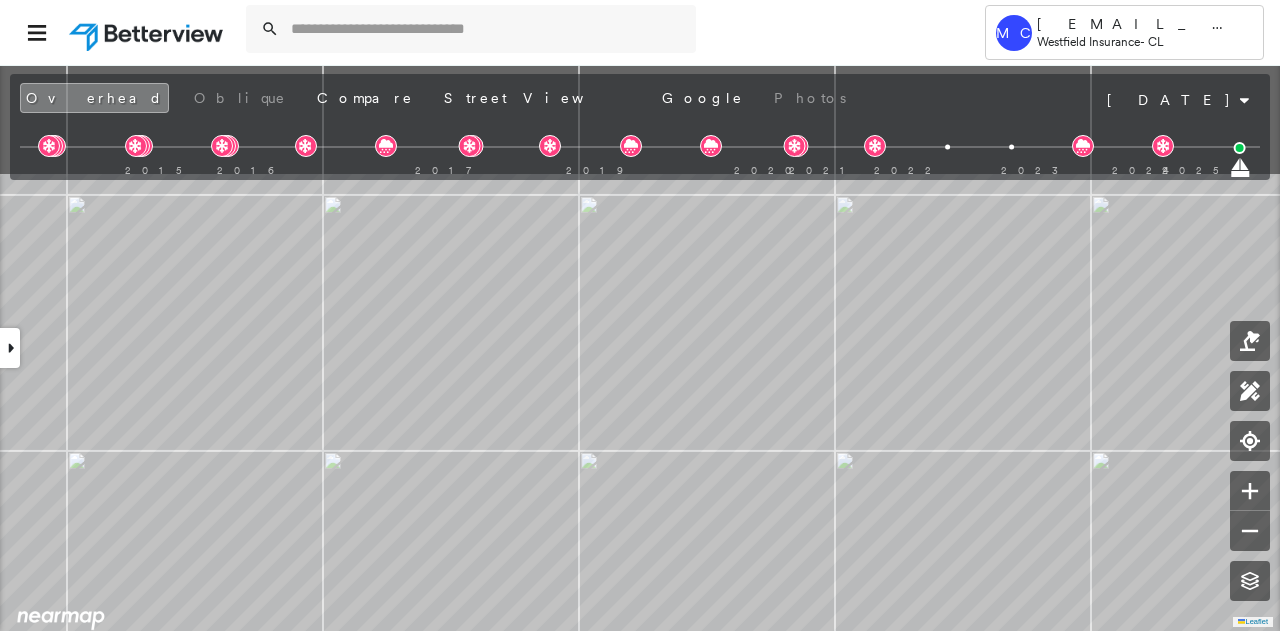 click on "Tower MC [EMAIL_ADDRESS][DOMAIN_NAME] Westfield Insurance  -   CL [STREET_ADDRESS][PERSON_NAME] Assigned to:  - Assigned to:  - Assigned to:  - Open Comments Download PDF Report Summary Construction Occupancy Protection Exposure Determination Overhead Obliques Not Available ; Street View Roof Spotlight™ Index :  81-96 out of 100 0 100 25 50 75 2 1 Building Roof Scores 2 Buildings Policy Information Flags :  2 (0 cleared, 2 uncleared) Construction Roof Spotlights :  HVAC, Vent Property Features :  Car, Junk and Wreckage, Water Hazard, Yard Debris, Cracked Pavement and 17 more Roof Size & Shape :  2 buildings  BuildZoom - Building Permit Data and Analysis Occupancy Place Detail Protection Exposure Fire Path FEMA Risk Index Wind Claim Predictor: Average Risk 3   out of  5 Wildfire Additional Perils Determination Flags :  2 (0 cleared, 2 uncleared) Uncleared Flags (2) Cleared Flags  (0) DBRS Yard Debris Flagged [DATE] Clear Low Low Priority Flagged [DATE] Clear Action Taken New Entry History Save" at bounding box center [640, 315] 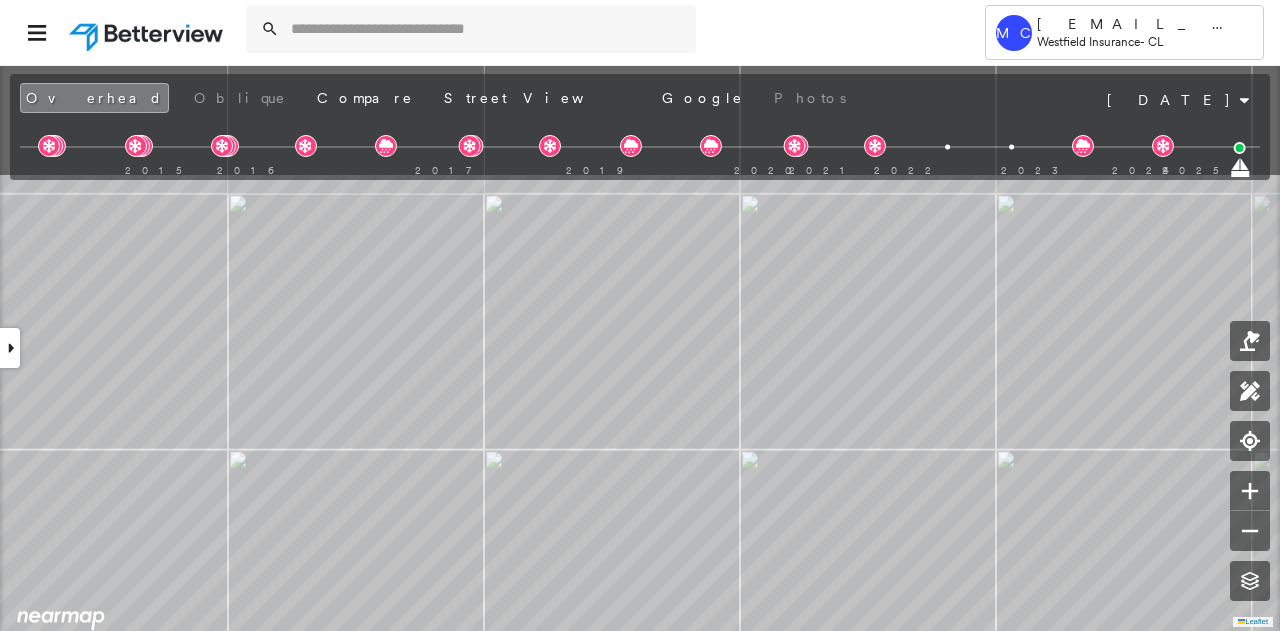 click on "Tower MC [EMAIL_ADDRESS][DOMAIN_NAME] Westfield Insurance  -   CL [STREET_ADDRESS][PERSON_NAME] Assigned to:  - Assigned to:  - Assigned to:  - Open Comments Download PDF Report Summary Construction Occupancy Protection Exposure Determination Overhead Obliques Not Available ; Street View Roof Spotlight™ Index :  81-96 out of 100 0 100 25 50 75 2 1 Building Roof Scores 2 Buildings Policy Information Flags :  2 (0 cleared, 2 uncleared) Construction Roof Spotlights :  HVAC, Vent Property Features :  Car, Junk and Wreckage, Water Hazard, Yard Debris, Cracked Pavement and 17 more Roof Size & Shape :  2 buildings  BuildZoom - Building Permit Data and Analysis Occupancy Place Detail Protection Exposure Fire Path FEMA Risk Index Wind Claim Predictor: Average Risk 3   out of  5 Wildfire Additional Perils Determination Flags :  2 (0 cleared, 2 uncleared) Uncleared Flags (2) Cleared Flags  (0) DBRS Yard Debris Flagged [DATE] Clear Low Low Priority Flagged [DATE] Clear Action Taken New Entry History Save" at bounding box center [640, 315] 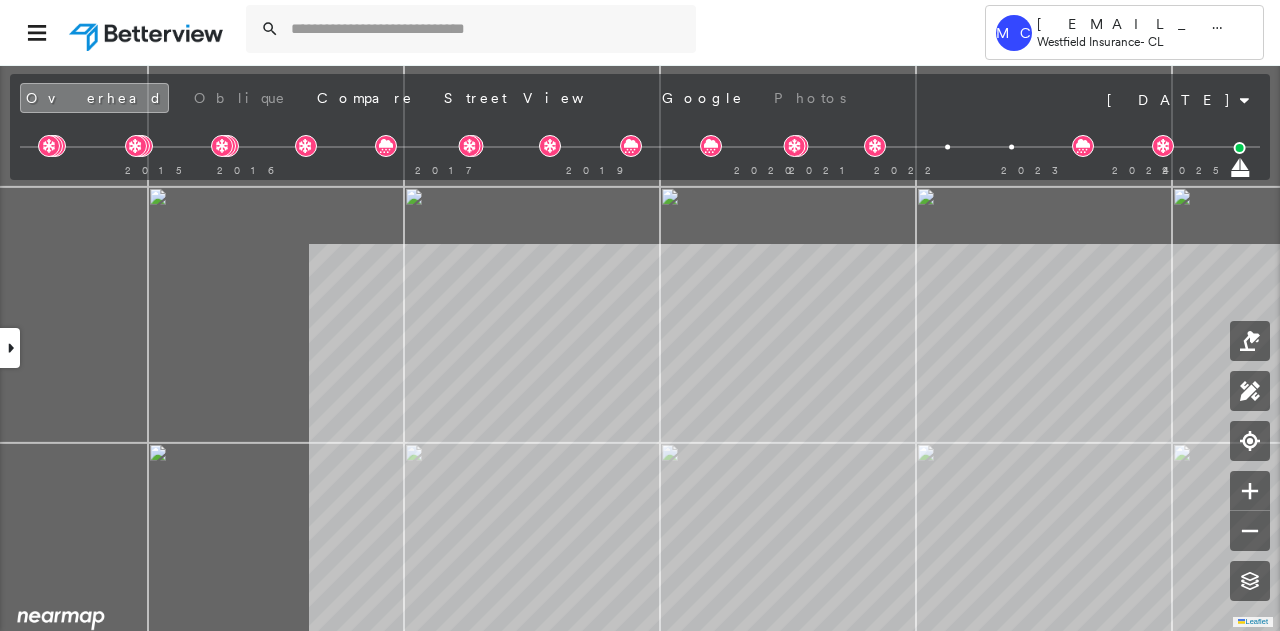 click on "Tower MC [EMAIL_ADDRESS][DOMAIN_NAME] Westfield Insurance  -   CL [STREET_ADDRESS][PERSON_NAME] Assigned to:  - Assigned to:  - Assigned to:  - Open Comments Download PDF Report Summary Construction Occupancy Protection Exposure Determination Overhead Obliques Not Available ; Street View Roof Spotlight™ Index :  81-96 out of 100 0 100 25 50 75 2 1 Building Roof Scores 2 Buildings Policy Information Flags :  2 (0 cleared, 2 uncleared) Construction Roof Spotlights :  HVAC, Vent Property Features :  Car, Junk and Wreckage, Water Hazard, Yard Debris, Cracked Pavement and 17 more Roof Size & Shape :  2 buildings  BuildZoom - Building Permit Data and Analysis Occupancy Place Detail Protection Exposure Fire Path FEMA Risk Index Wind Claim Predictor: Average Risk 3   out of  5 Wildfire Additional Perils Determination Flags :  2 (0 cleared, 2 uncleared) Uncleared Flags (2) Cleared Flags  (0) DBRS Yard Debris Flagged [DATE] Clear Low Low Priority Flagged [DATE] Clear Action Taken New Entry History Save" at bounding box center (640, 315) 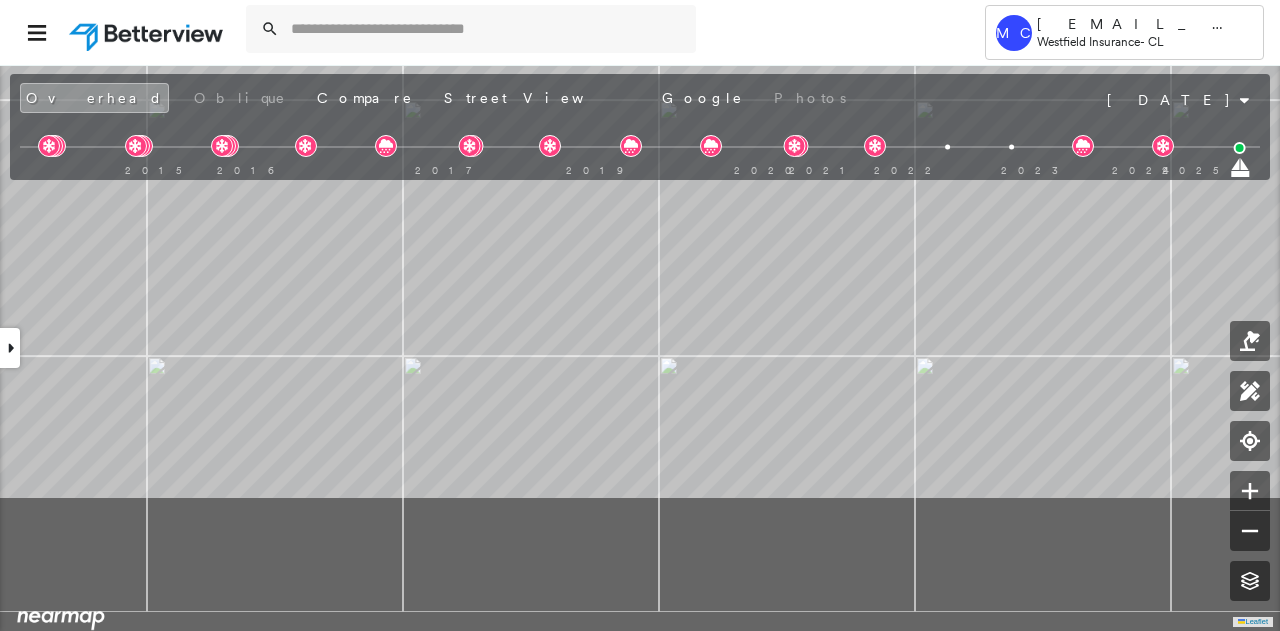 click on "Leaflet" at bounding box center (640, 347) 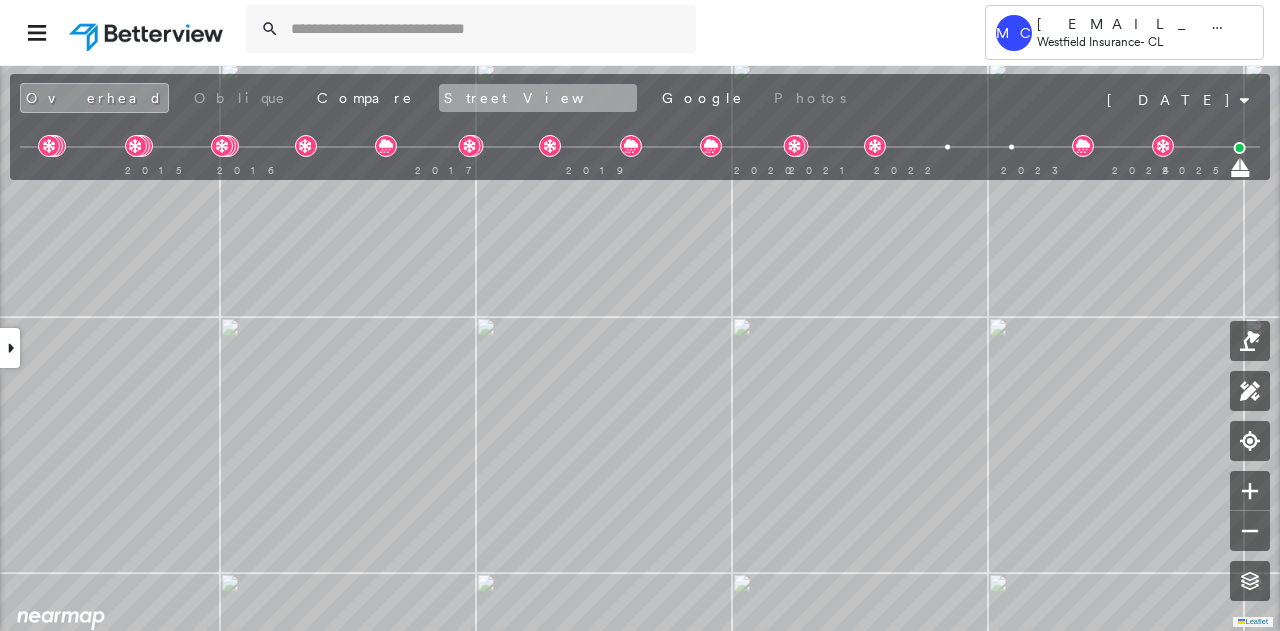 click on "Street View" at bounding box center [538, 98] 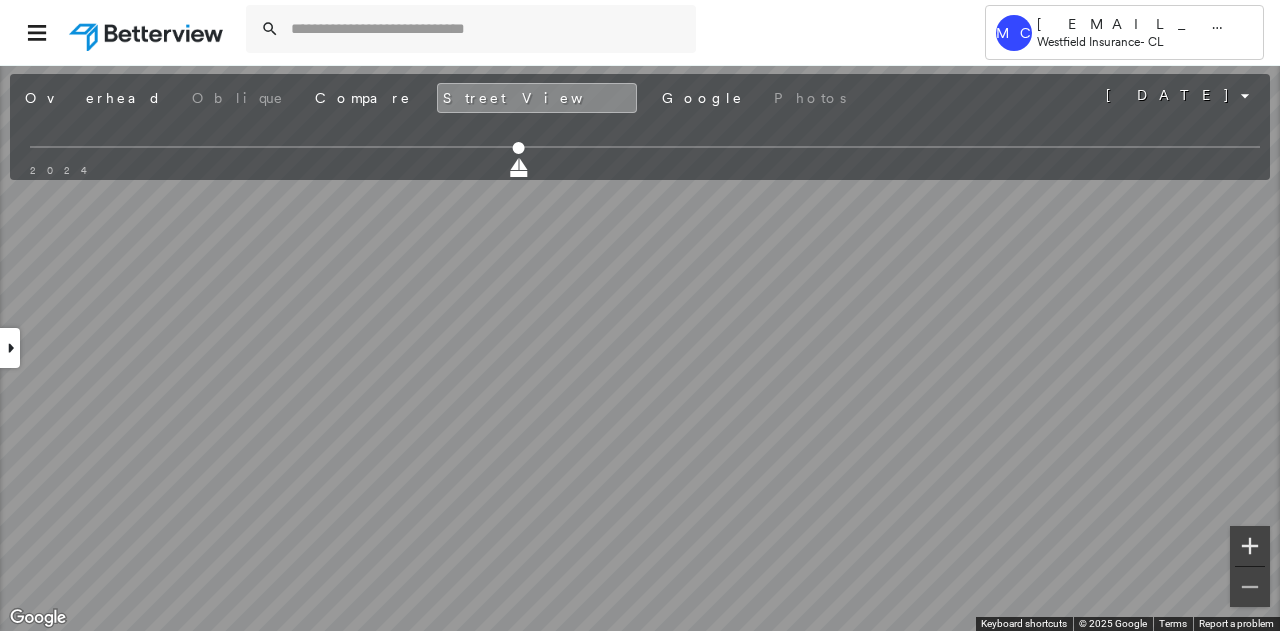 click on "← Move left → Move right ↑ Move up ↓ Move down + Zoom in - Zoom out             [GEOGRAPHIC_DATA], [US_STATE][GEOGRAPHIC_DATA], [US_STATE]            View on Google Maps        Custom Imagery                 This image is no longer available Keyboard shortcuts Map Data © 2025 Google © 2025 Google Terms Report a problem" at bounding box center [640, 347] 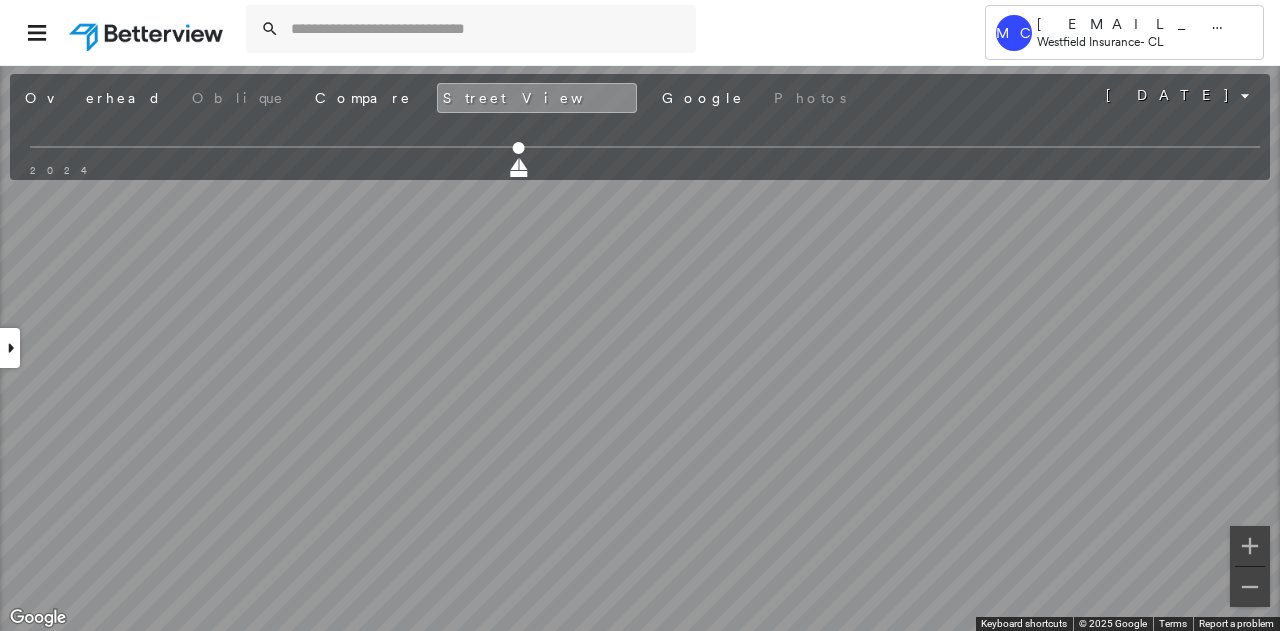 click on "Tower MC [EMAIL_ADDRESS][DOMAIN_NAME] Westfield Insurance  -   CL [STREET_ADDRESS][PERSON_NAME] Assigned to:  - Assigned to:  - Assigned to:  - Open Comments Download PDF Report Summary Construction Occupancy Protection Exposure Determination Overhead Obliques Not Available ; Street View Roof Spotlight™ Index :  81-96 out of 100 0 100 25 50 75 2 1 Building Roof Scores 2 Buildings Policy Information Flags :  2 (0 cleared, 2 uncleared) Construction Roof Spotlights :  HVAC, Vent Property Features :  Car, Junk and Wreckage, Water Hazard, Yard Debris, Cracked Pavement and 17 more Roof Size & Shape :  2 buildings  BuildZoom - Building Permit Data and Analysis Occupancy Place Detail Protection Exposure Fire Path FEMA Risk Index Wind Claim Predictor: Average Risk 3   out of  5 Wildfire Additional Perils Determination Flags :  2 (0 cleared, 2 uncleared) Uncleared Flags (2) Cleared Flags  (0) DBRS Yard Debris Flagged [DATE] Clear Low Low Priority Flagged [DATE] Clear Action Taken New Entry History Save" at bounding box center (640, 315) 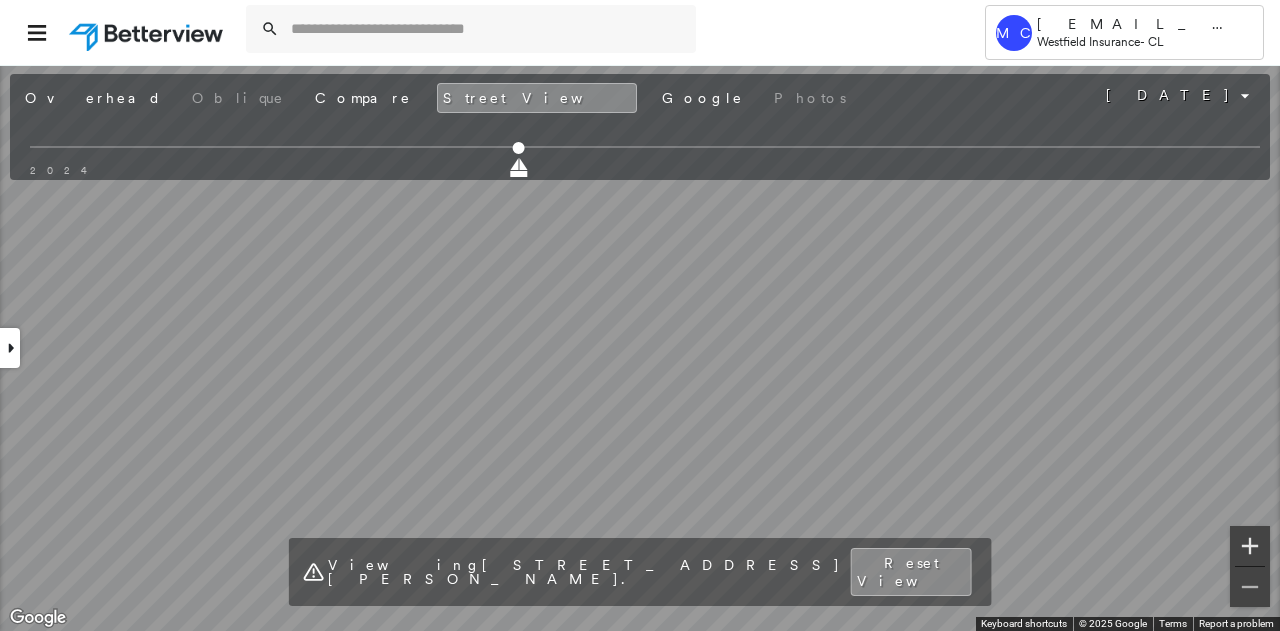 click at bounding box center [1250, 546] 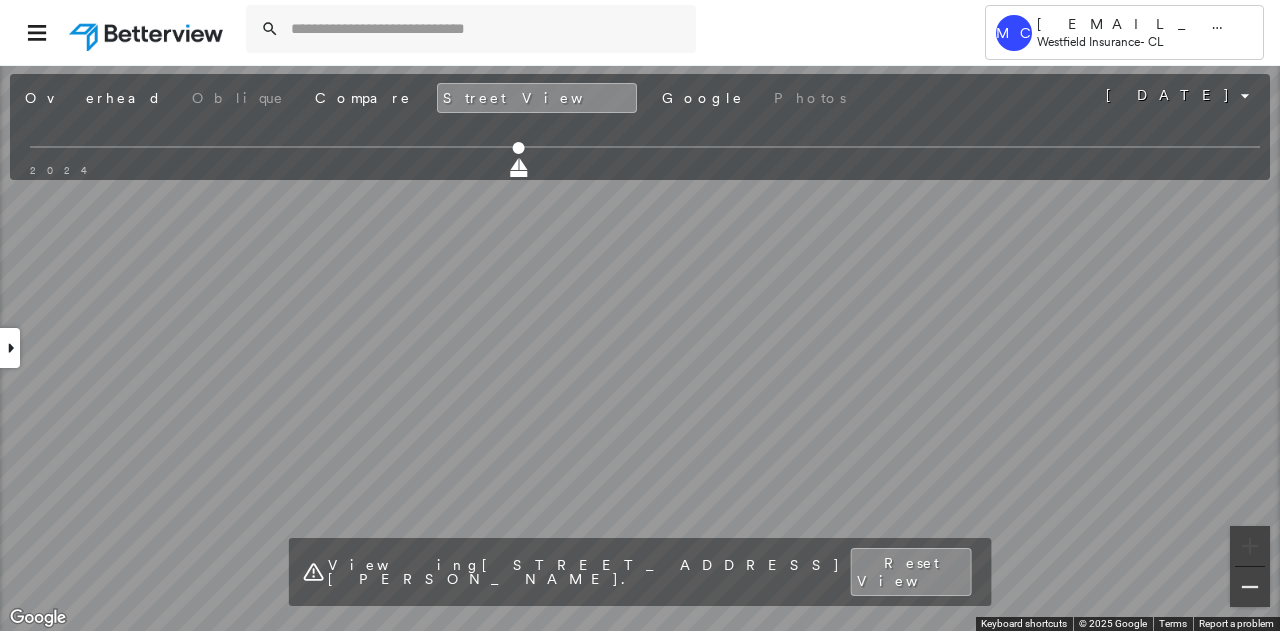 click at bounding box center (1250, 587) 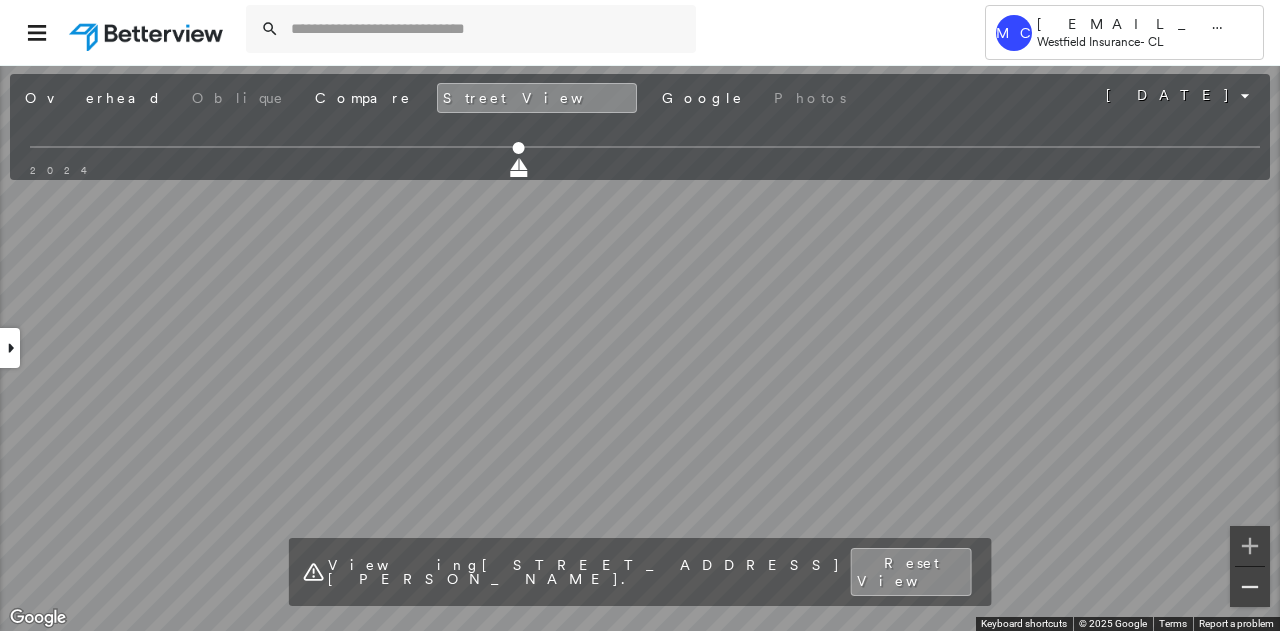 click at bounding box center [1250, 587] 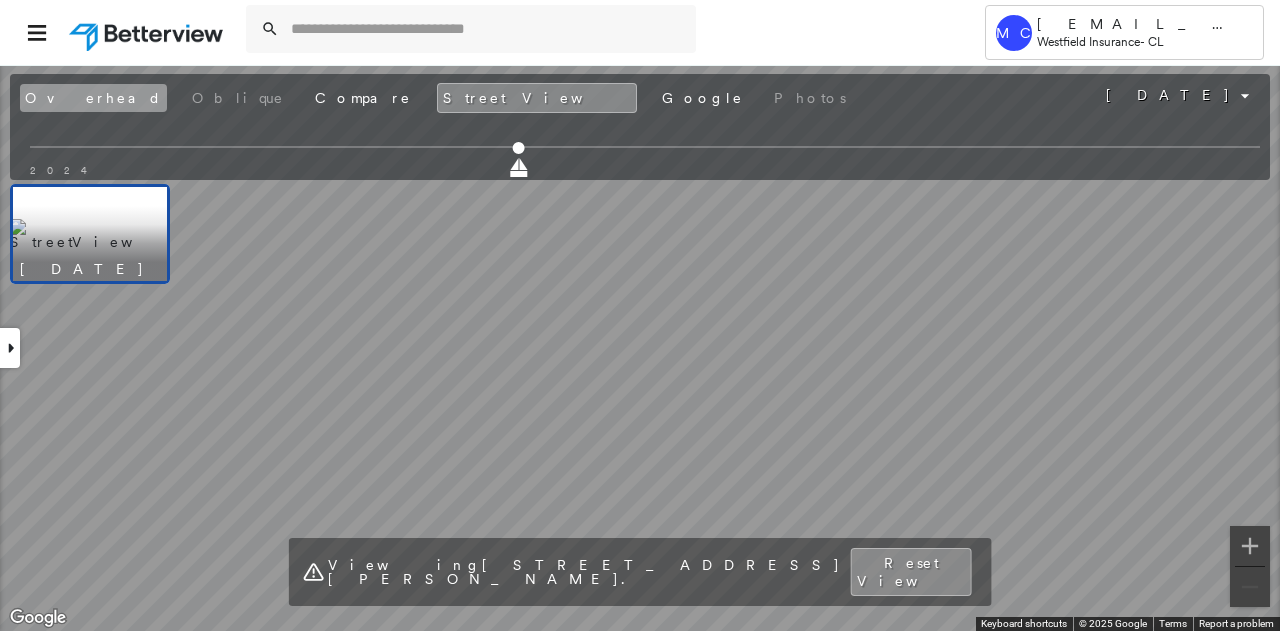 click on "Overhead" at bounding box center (93, 98) 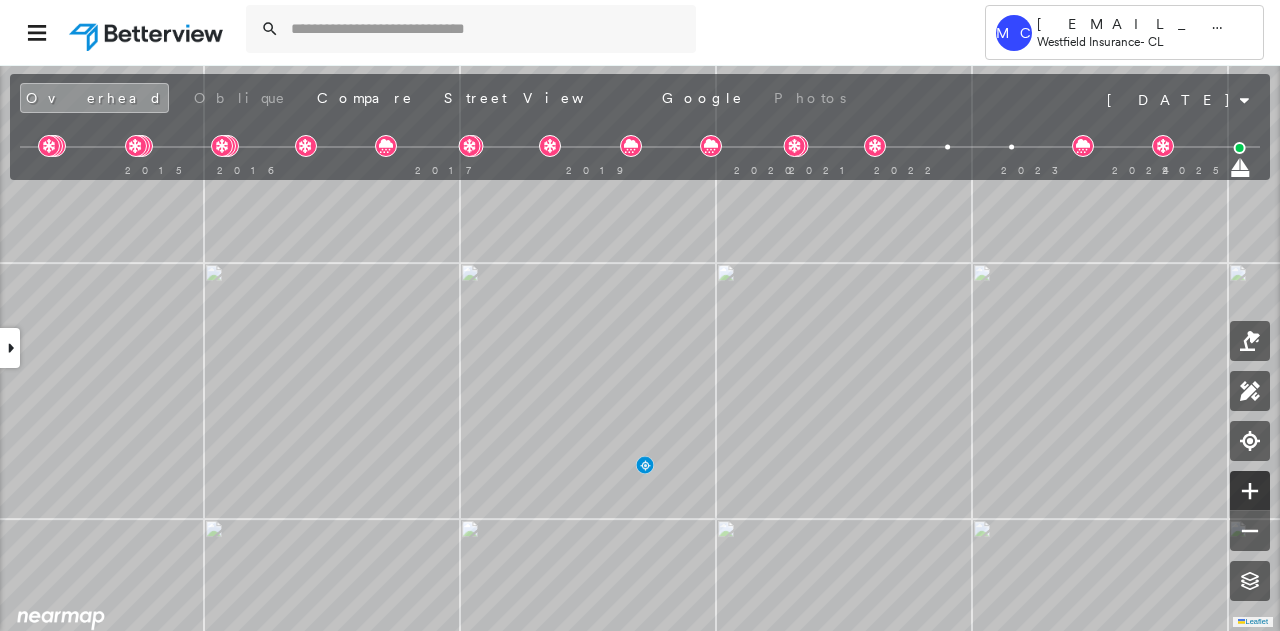 click at bounding box center [1250, 491] 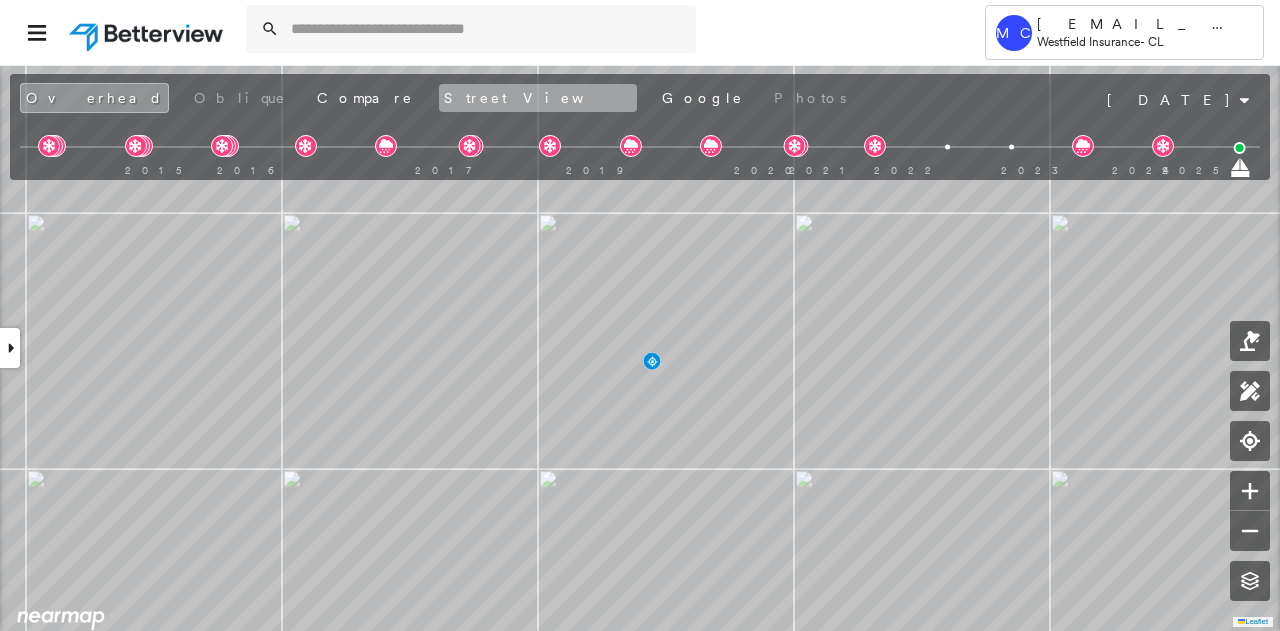 click on "Street View" at bounding box center [538, 98] 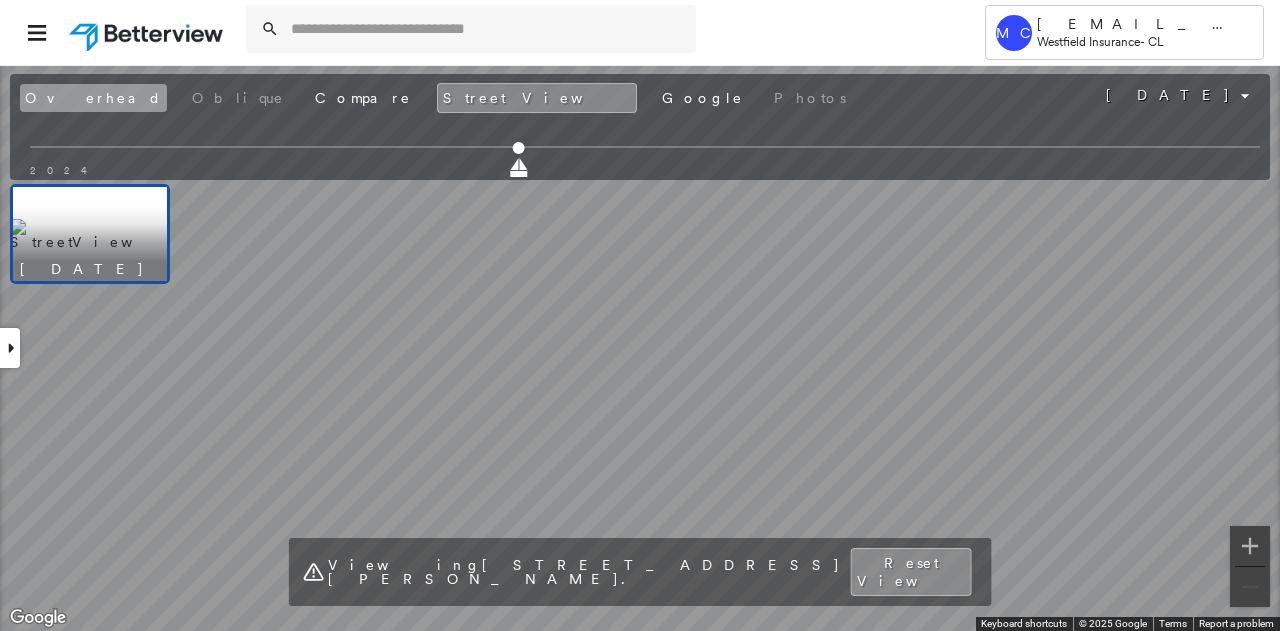 click on "Overhead" at bounding box center [93, 98] 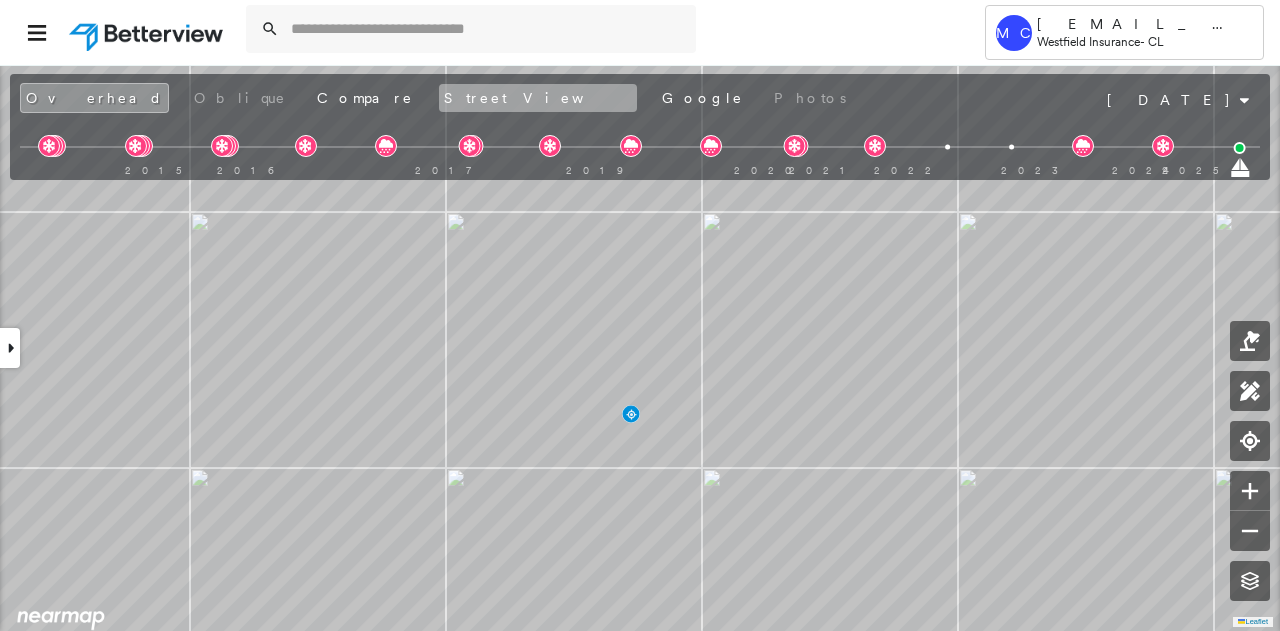 click on "Street View" at bounding box center (538, 98) 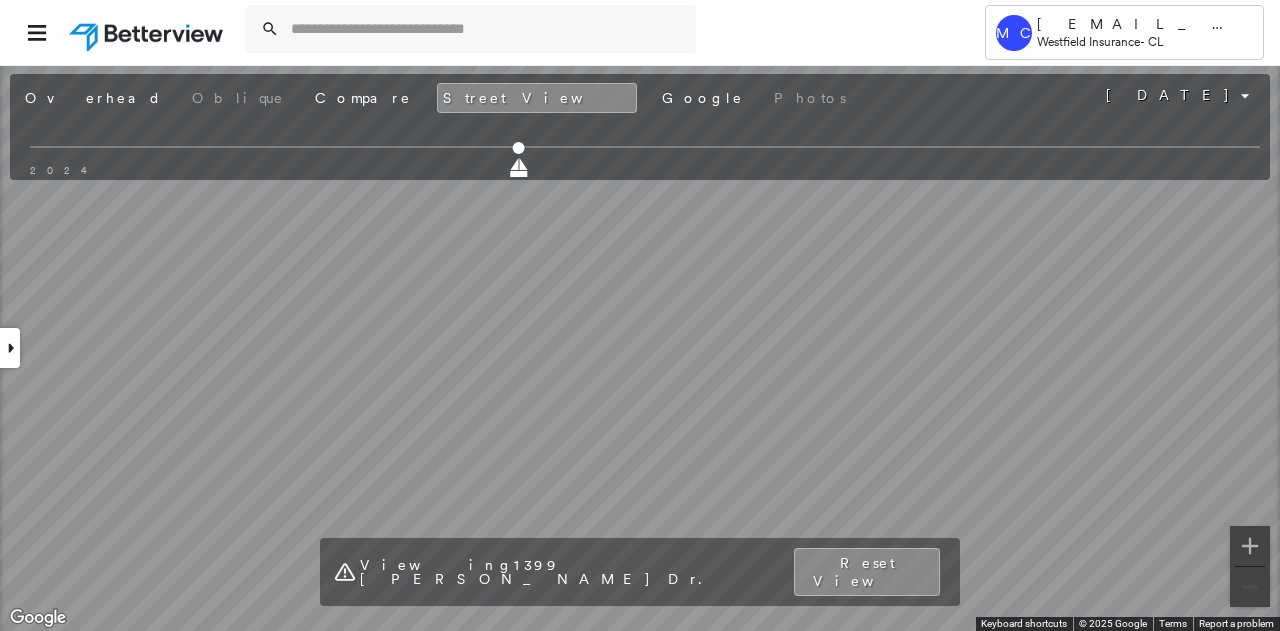 click on "Tower MC [EMAIL_ADDRESS][DOMAIN_NAME] Westfield Insurance  -   CL [STREET_ADDRESS][PERSON_NAME] Assigned to:  - Assigned to:  - Assigned to:  - Open Comments Download PDF Report Summary Construction Occupancy Protection Exposure Determination Overhead Obliques Not Available ; Street View Roof Spotlight™ Index :  81-96 out of 100 0 100 25 50 75 2 1 Building Roof Scores 2 Buildings Policy Information Flags :  2 (0 cleared, 2 uncleared) Construction Roof Spotlights :  HVAC, Vent Property Features :  Car, Junk and Wreckage, Water Hazard, Yard Debris, Cracked Pavement and 17 more Roof Size & Shape :  2 buildings  BuildZoom - Building Permit Data and Analysis Occupancy Place Detail Protection Exposure Fire Path FEMA Risk Index Wind Claim Predictor: Average Risk 3   out of  5 Wildfire Additional Perils Determination Flags :  2 (0 cleared, 2 uncleared) Uncleared Flags (2) Cleared Flags  (0) DBRS Yard Debris Flagged [DATE] Clear Low Low Priority Flagged [DATE] Clear Action Taken New Entry History Save" at bounding box center [640, 315] 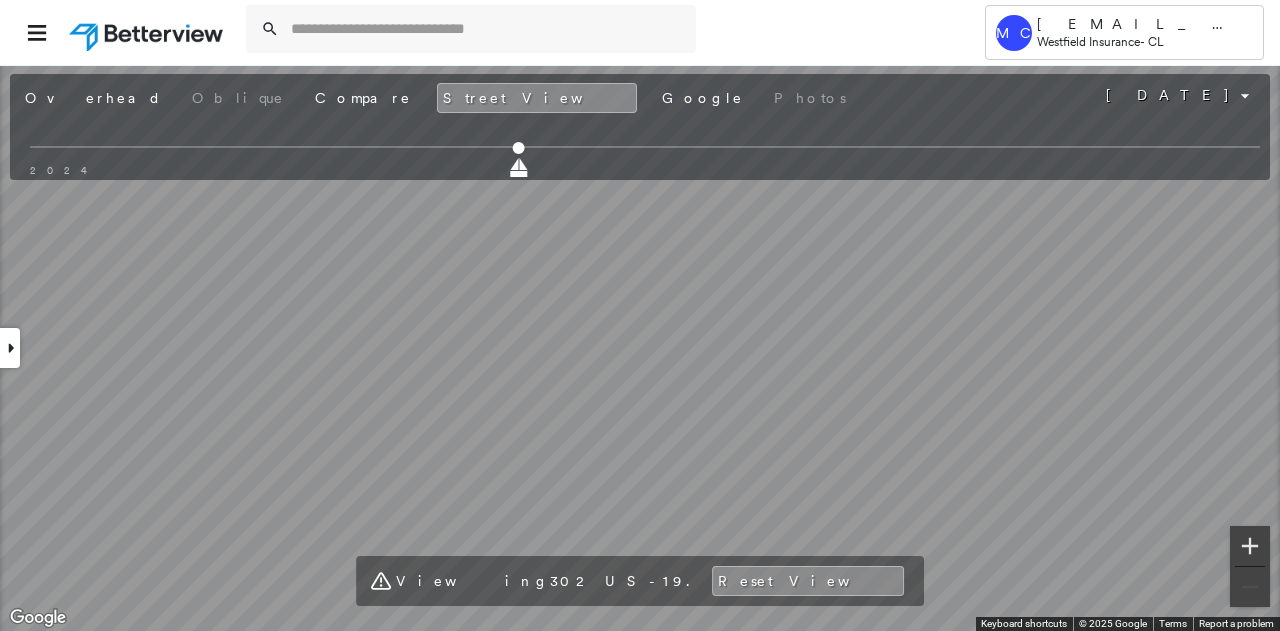 click at bounding box center (1250, 546) 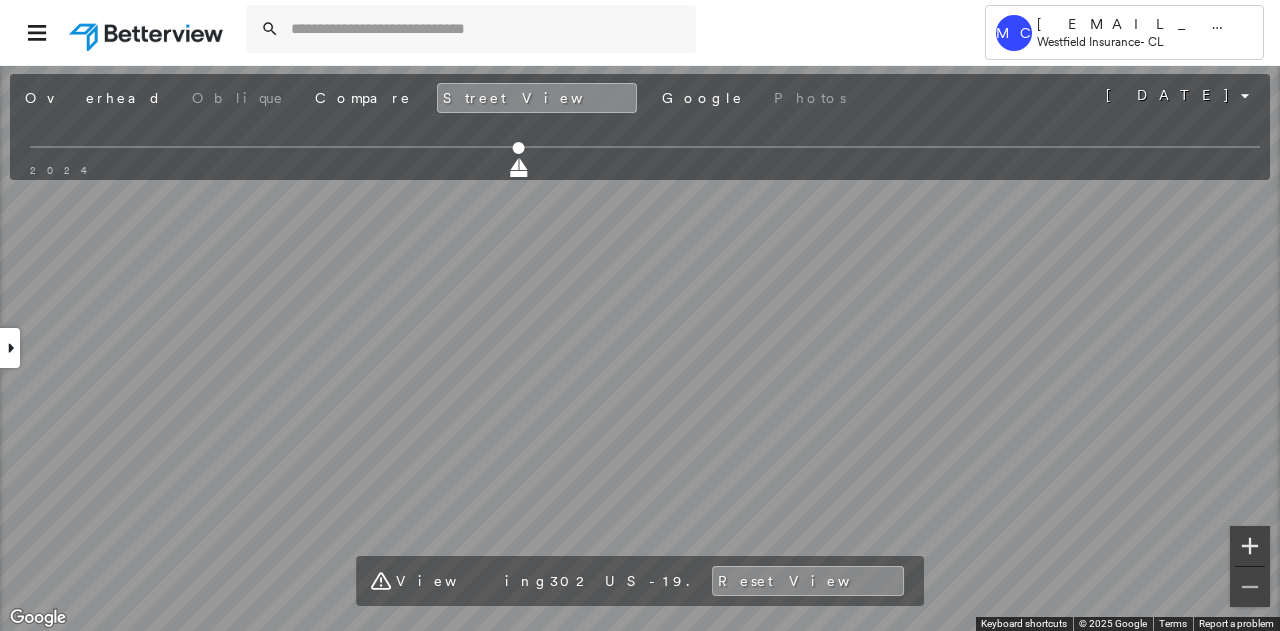 click at bounding box center (1250, 546) 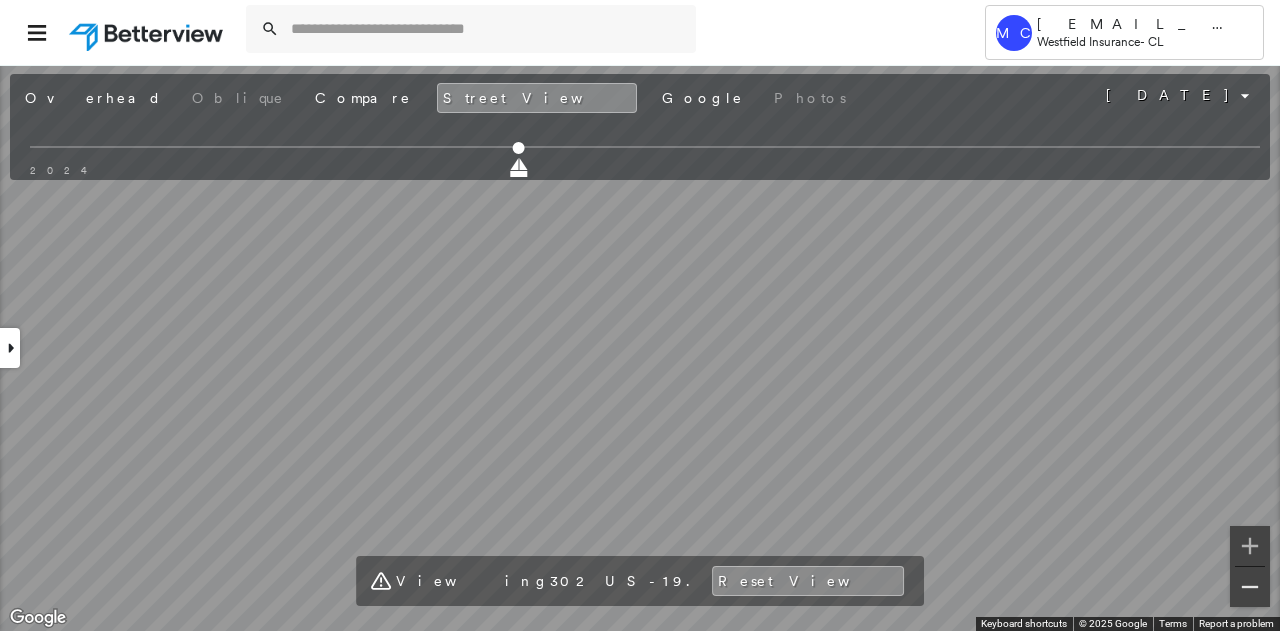 click at bounding box center [1250, 587] 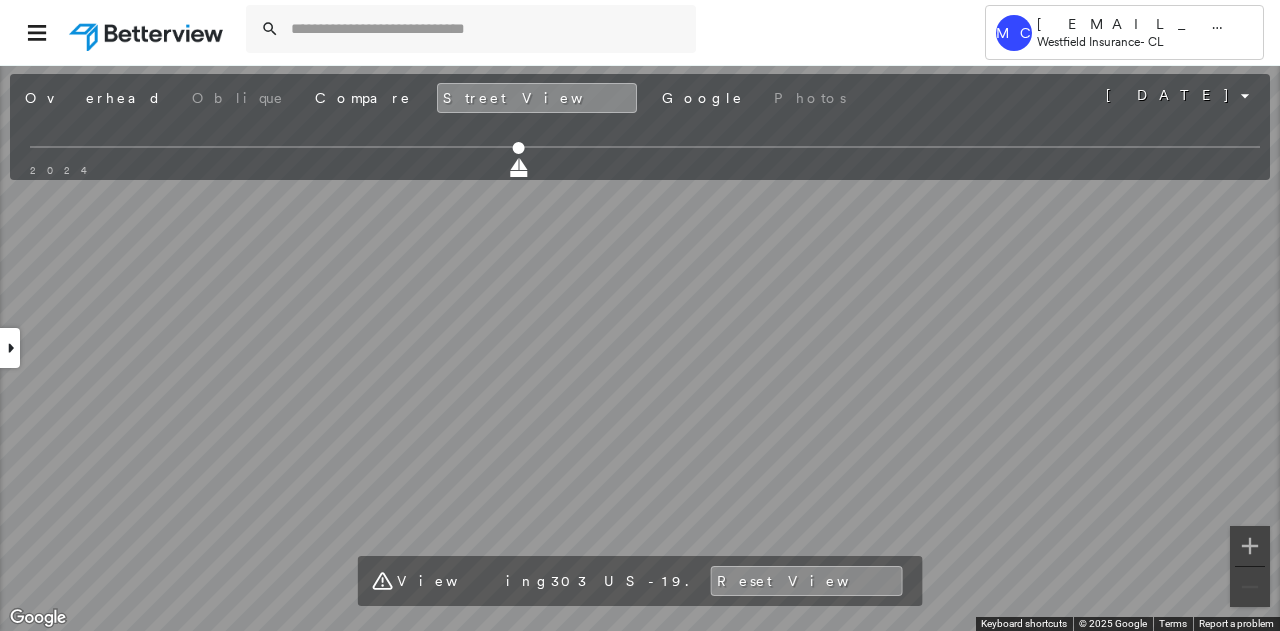 click on "Tower MC [EMAIL_ADDRESS][DOMAIN_NAME] Westfield Insurance  -   CL [STREET_ADDRESS][PERSON_NAME] Assigned to:  - Assigned to:  - Assigned to:  - Open Comments Download PDF Report Summary Construction Occupancy Protection Exposure Determination Overhead Obliques Not Available ; Street View Roof Spotlight™ Index :  81-96 out of 100 0 100 25 50 75 2 1 Building Roof Scores 2 Buildings Policy Information Flags :  2 (0 cleared, 2 uncleared) Construction Roof Spotlights :  HVAC, Vent Property Features :  Car, Junk and Wreckage, Water Hazard, Yard Debris, Cracked Pavement and 17 more Roof Size & Shape :  2 buildings  BuildZoom - Building Permit Data and Analysis Occupancy Place Detail Protection Exposure Fire Path FEMA Risk Index Wind Claim Predictor: Average Risk 3   out of  5 Wildfire Additional Perils Determination Flags :  2 (0 cleared, 2 uncleared) Uncleared Flags (2) Cleared Flags  (0) DBRS Yard Debris Flagged [DATE] Clear Low Low Priority Flagged [DATE] Clear Action Taken New Entry History Save" at bounding box center (640, 315) 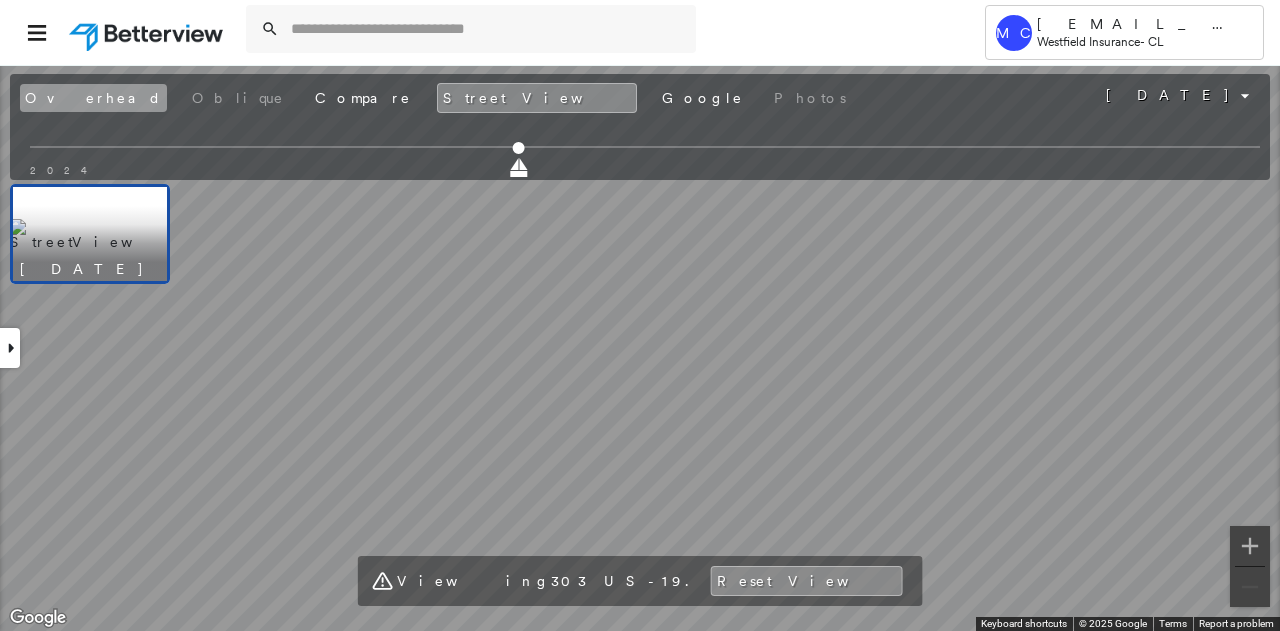 click on "Overhead" at bounding box center [93, 98] 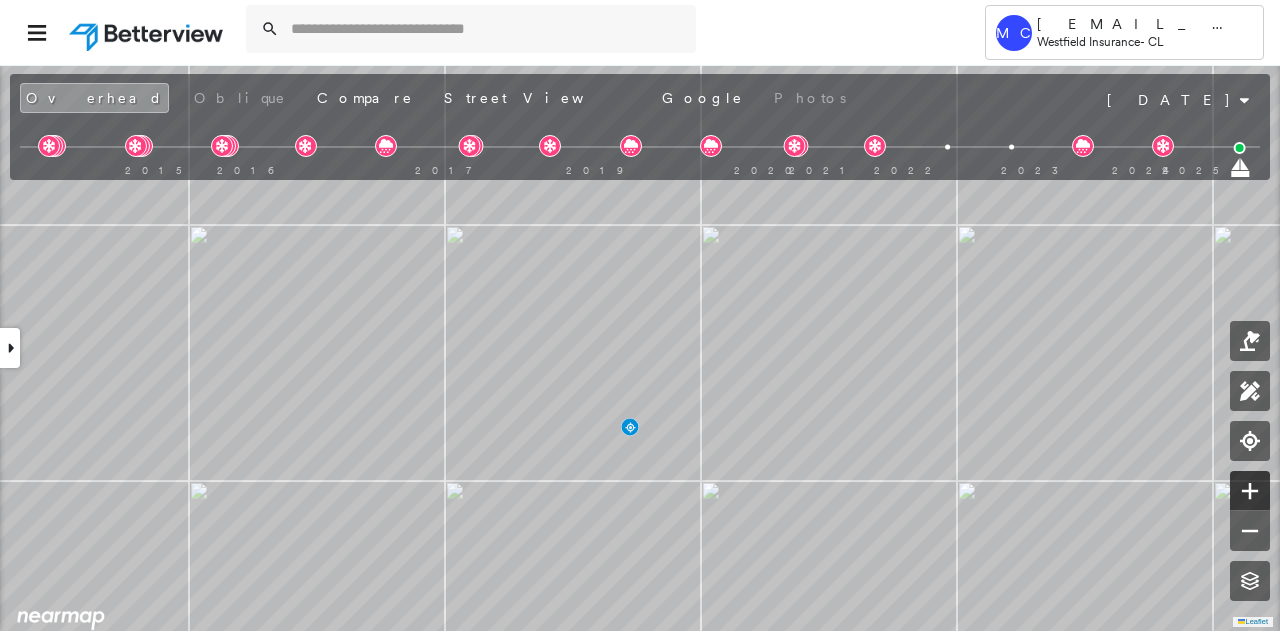 click 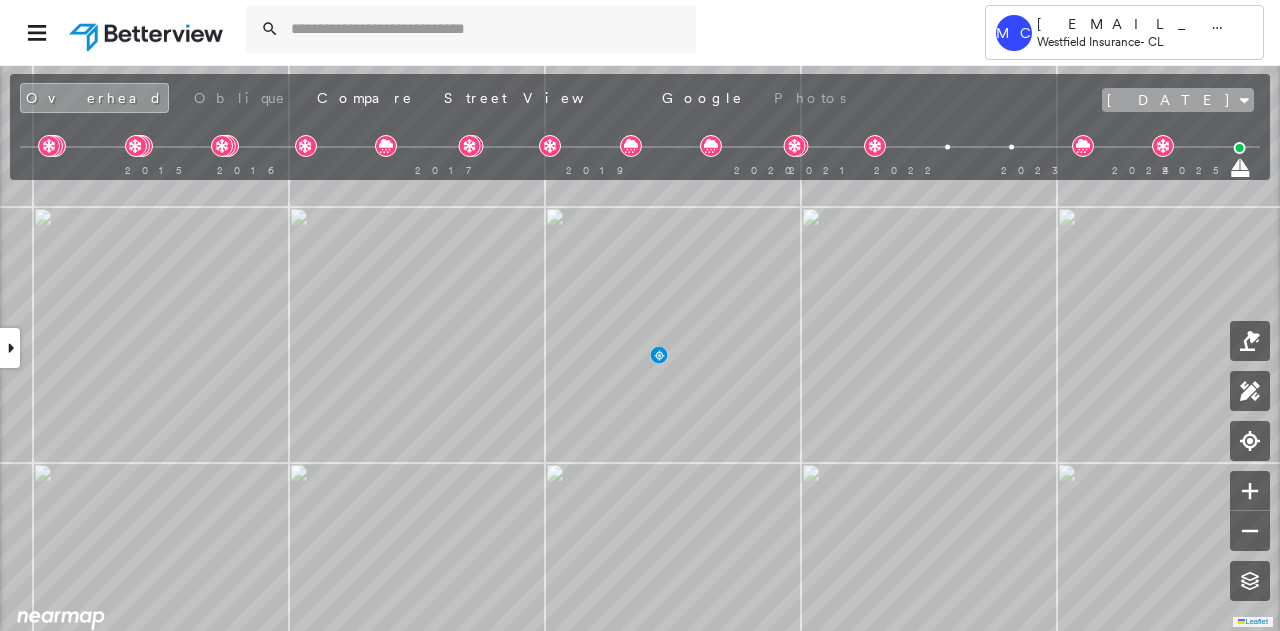 click 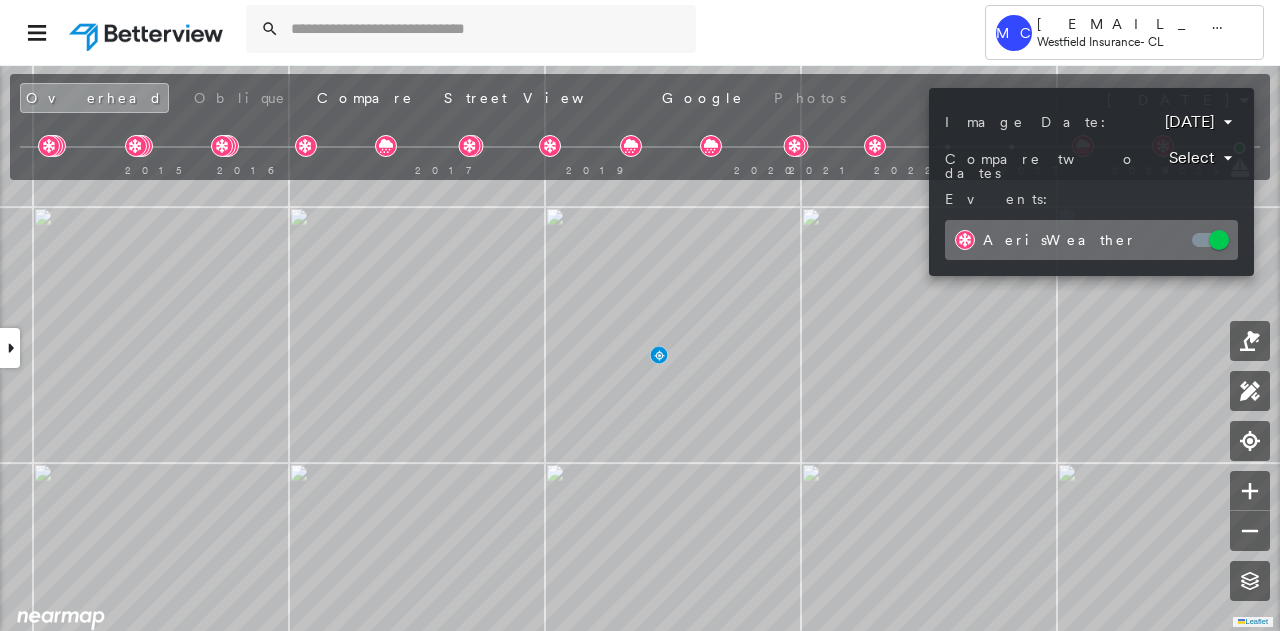 click on "AerisWeather" at bounding box center [1091, 240] 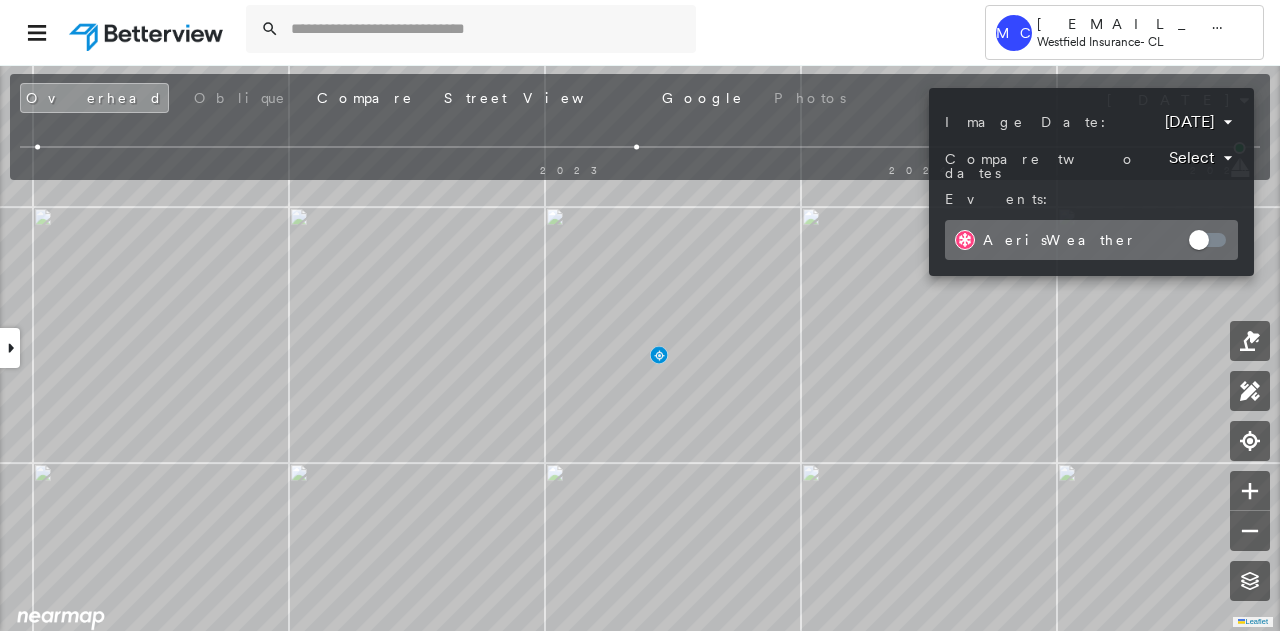 click at bounding box center (640, 315) 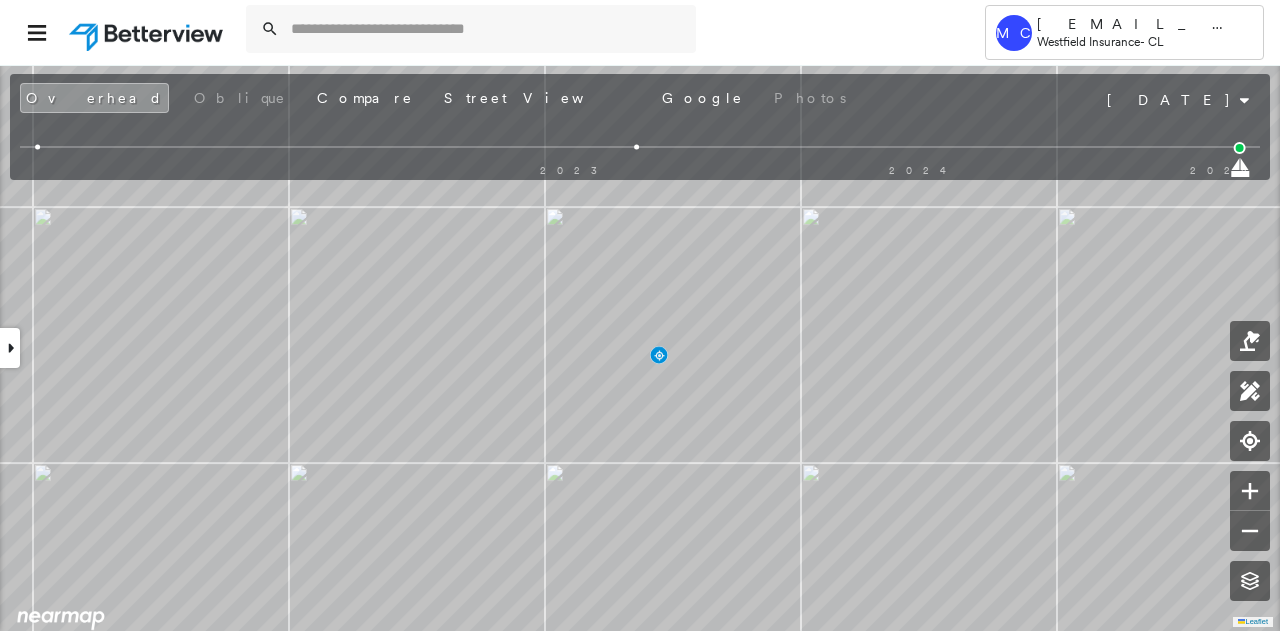 drag, startPoint x: 38, startPoint y: 146, endPoint x: 25, endPoint y: 147, distance: 13.038404 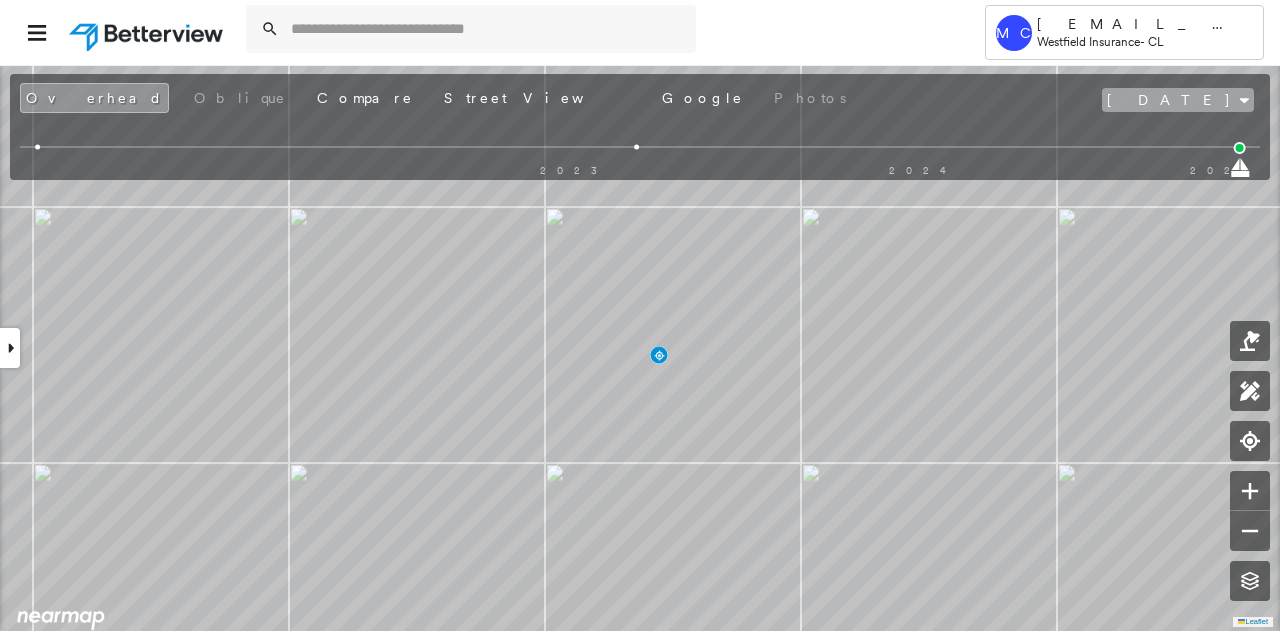 click on "[DATE]" at bounding box center (1178, 100) 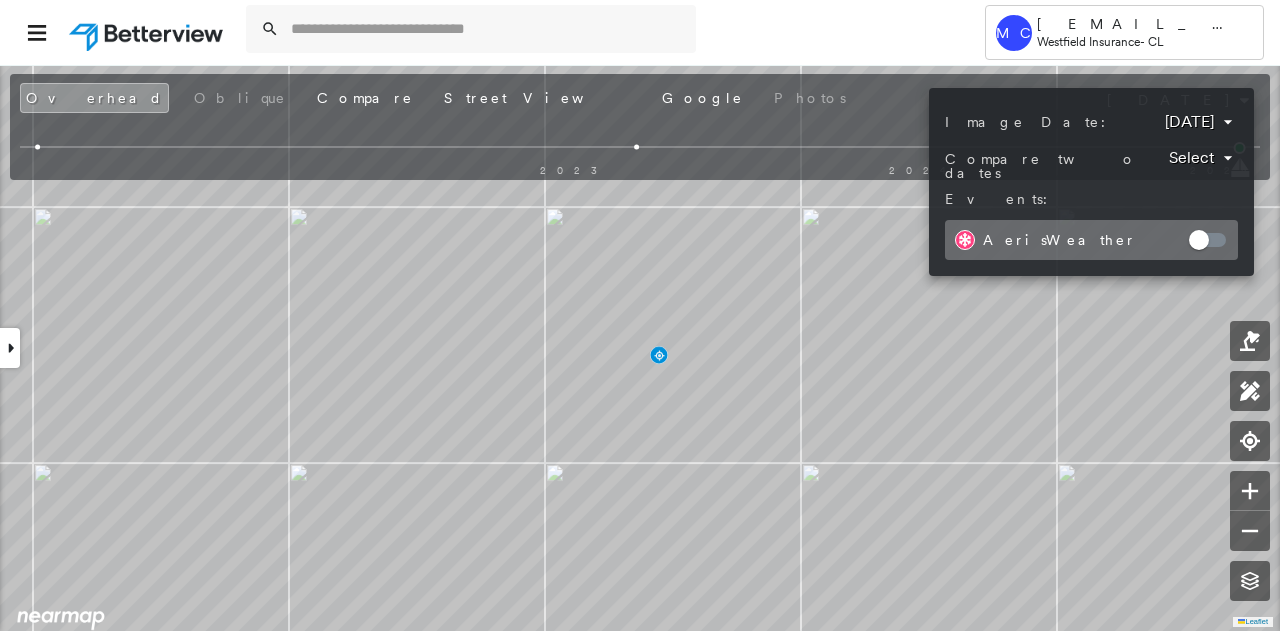 click on "**********" at bounding box center [1091, 182] 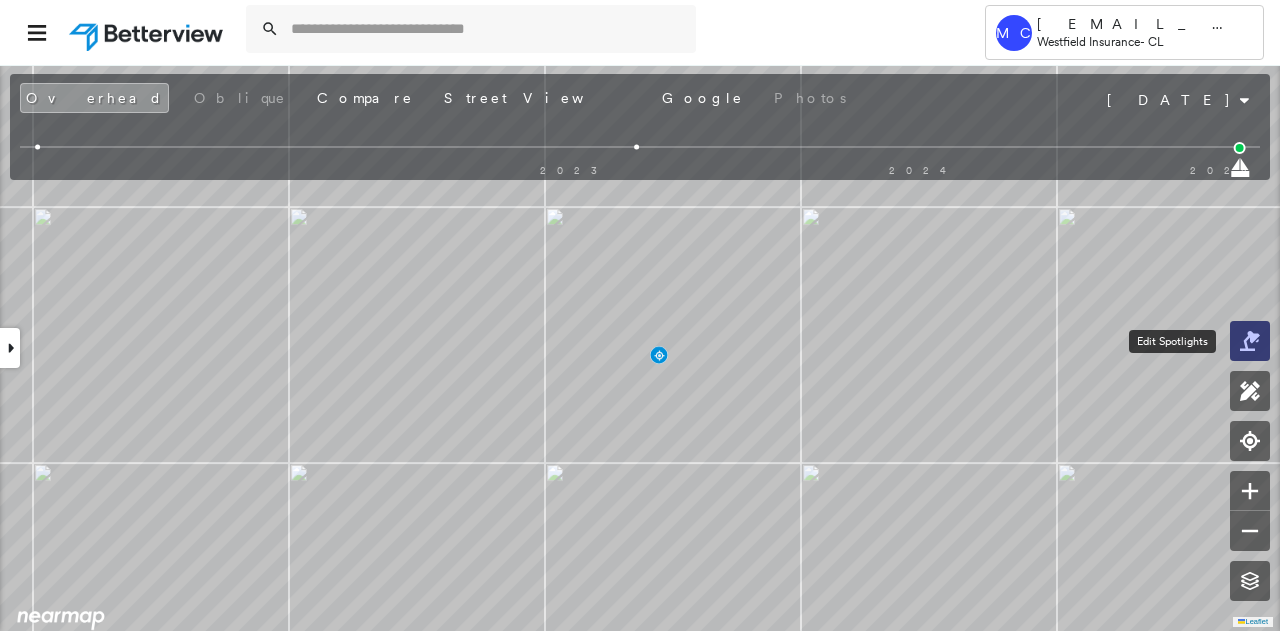 click 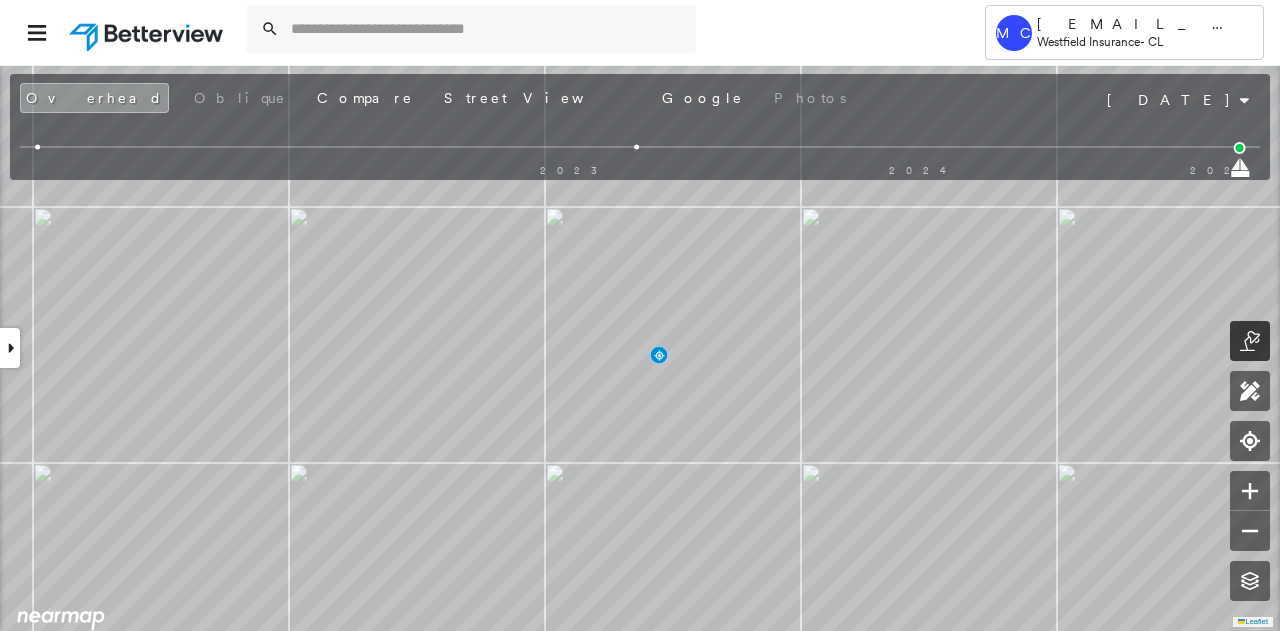 click 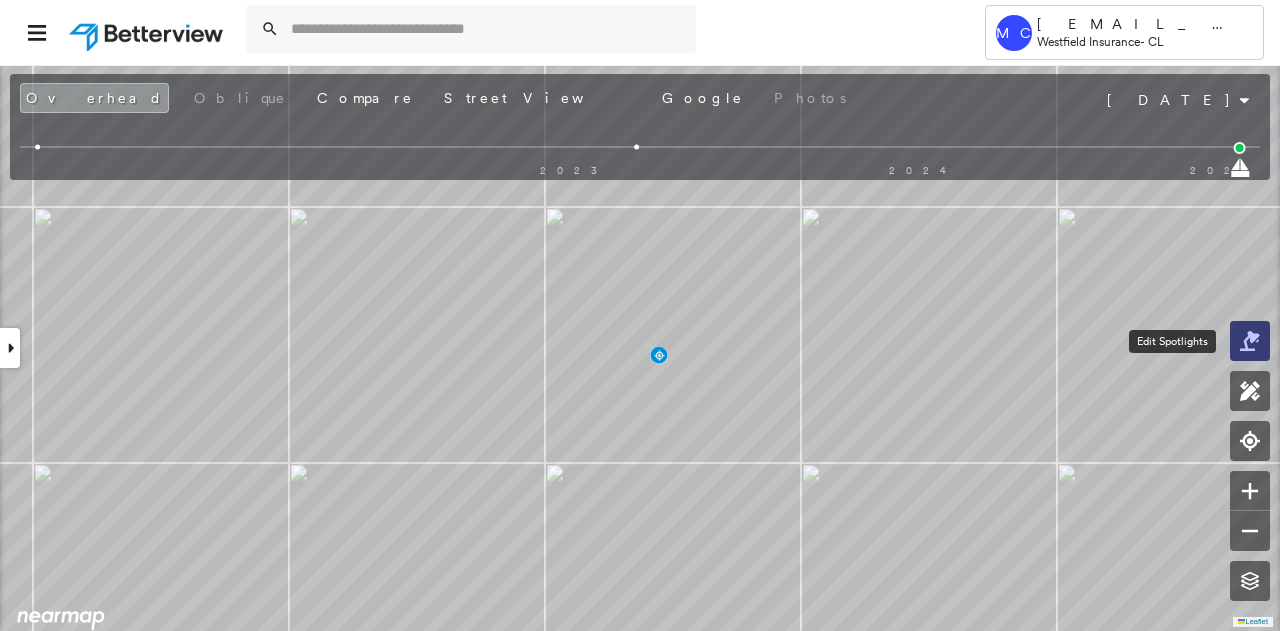 click 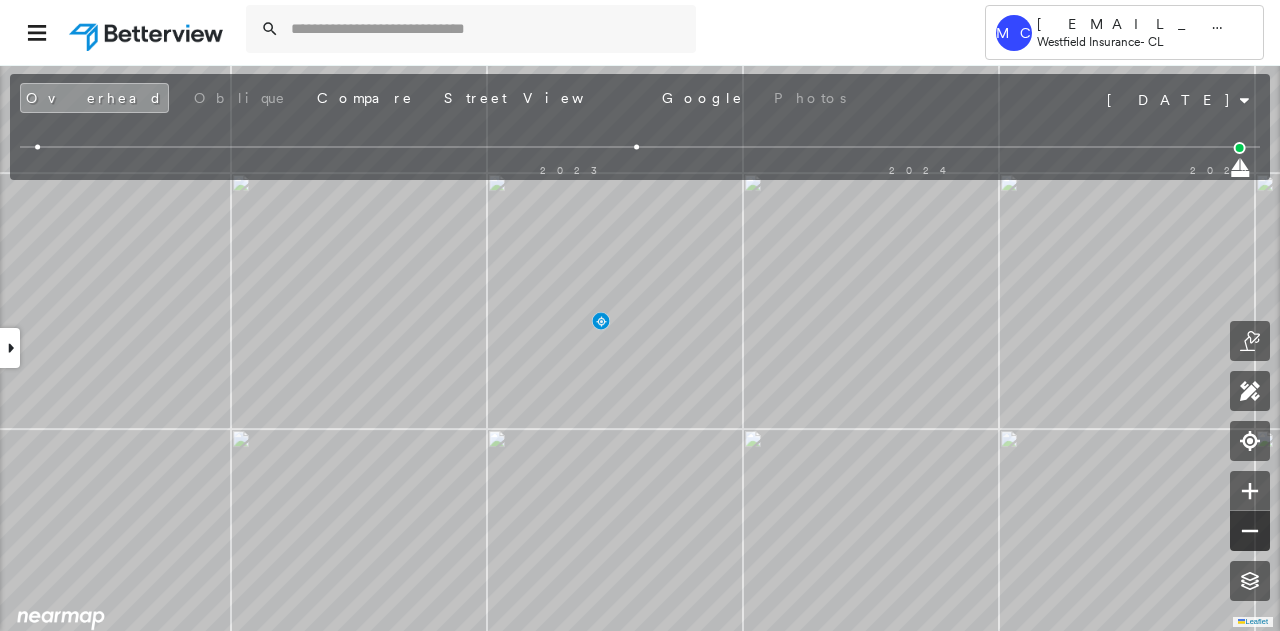 click 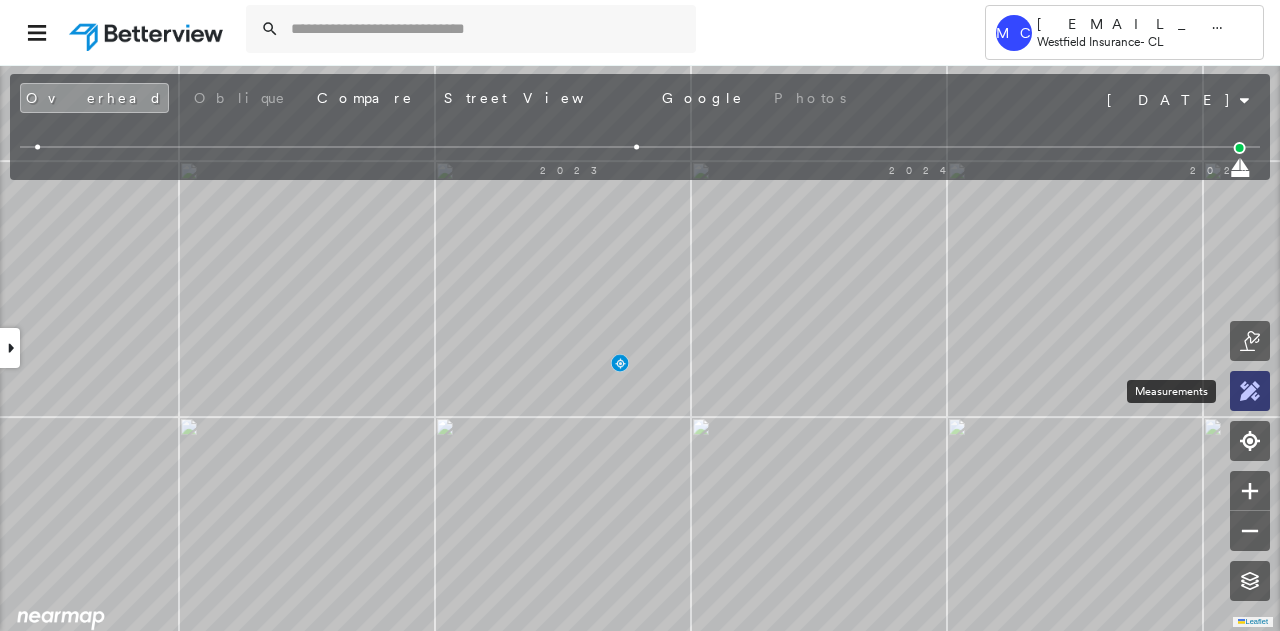 click 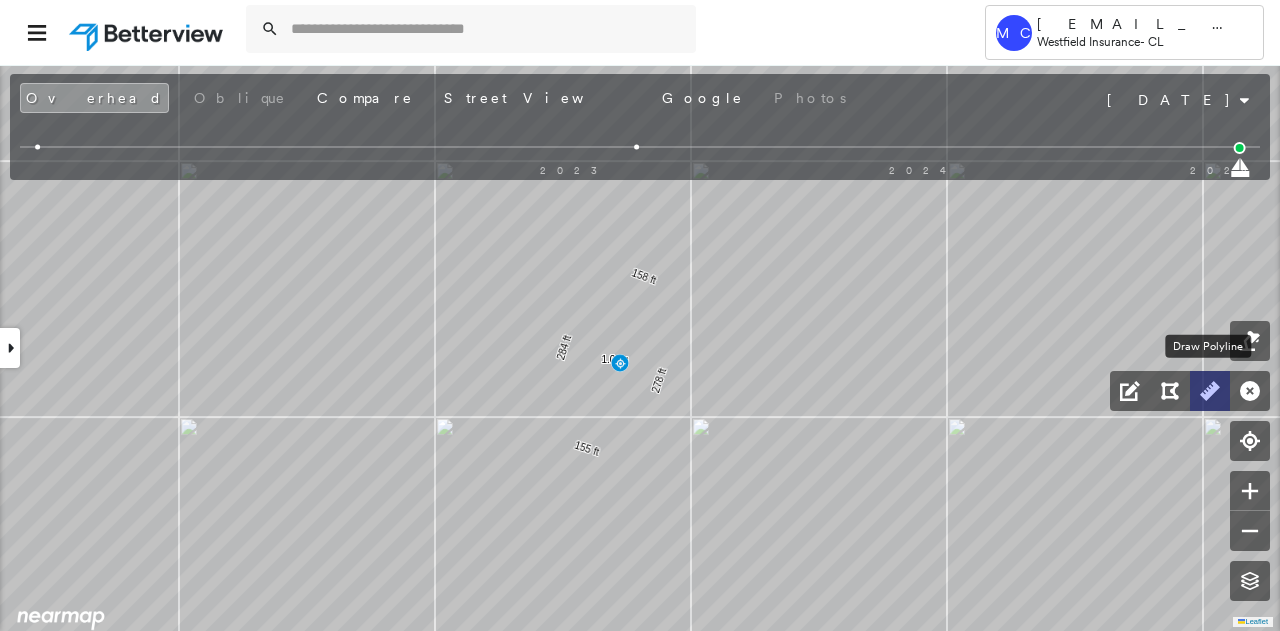 click 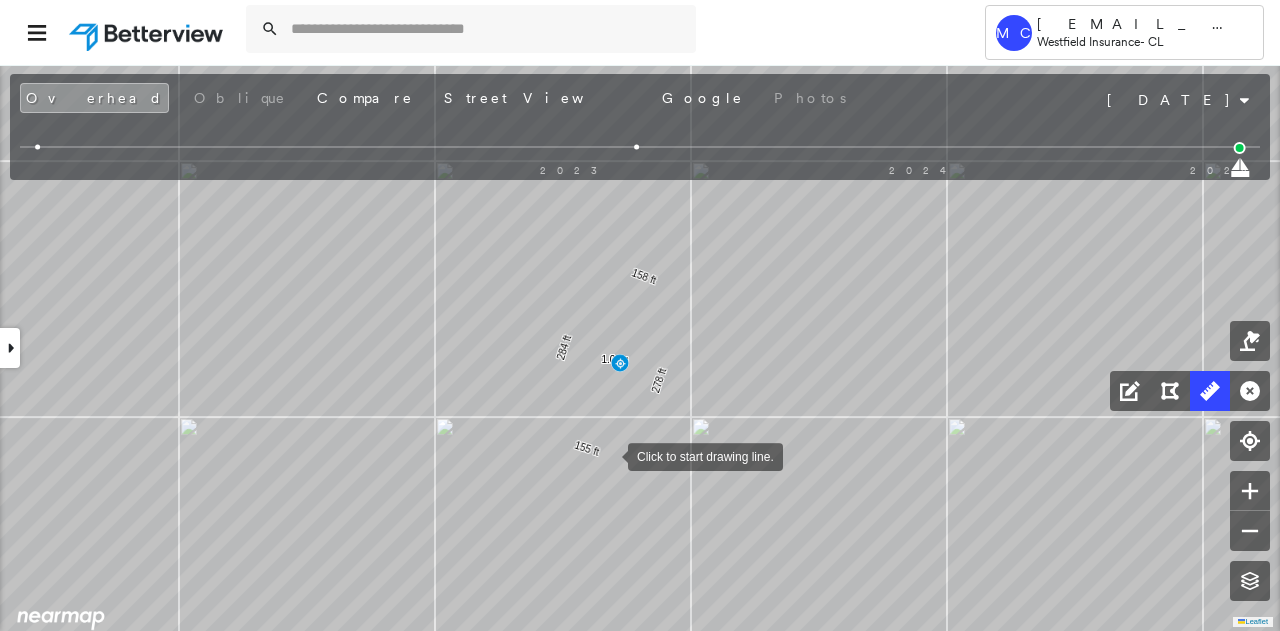 click at bounding box center [608, 455] 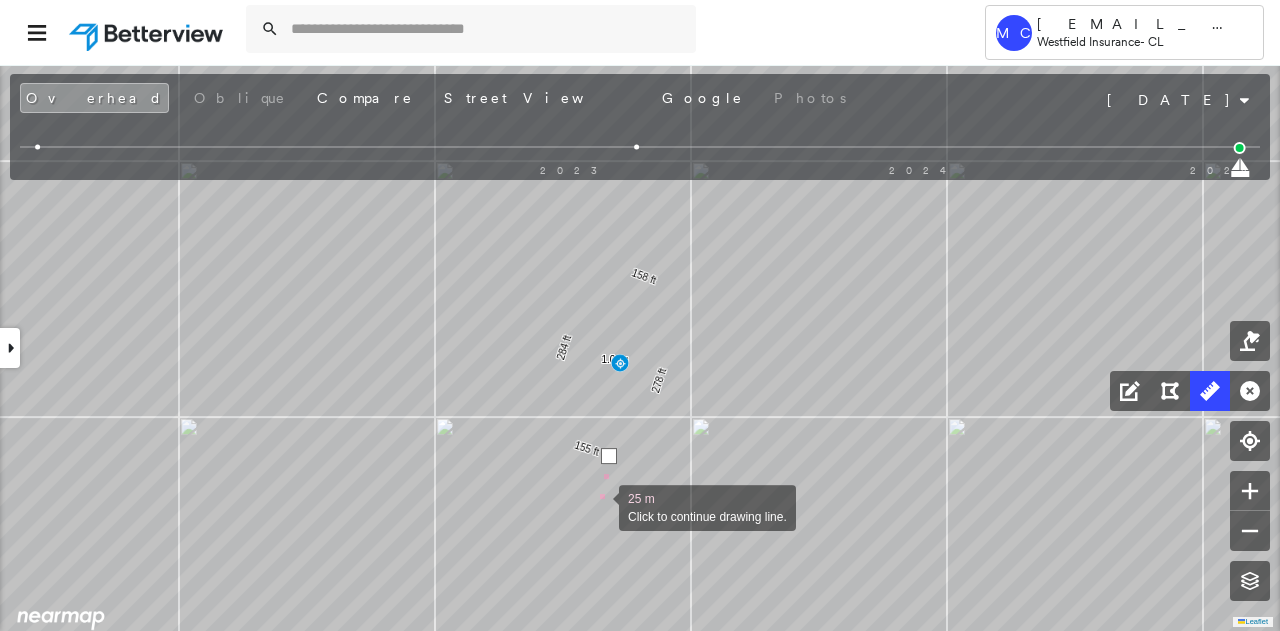 click at bounding box center [599, 506] 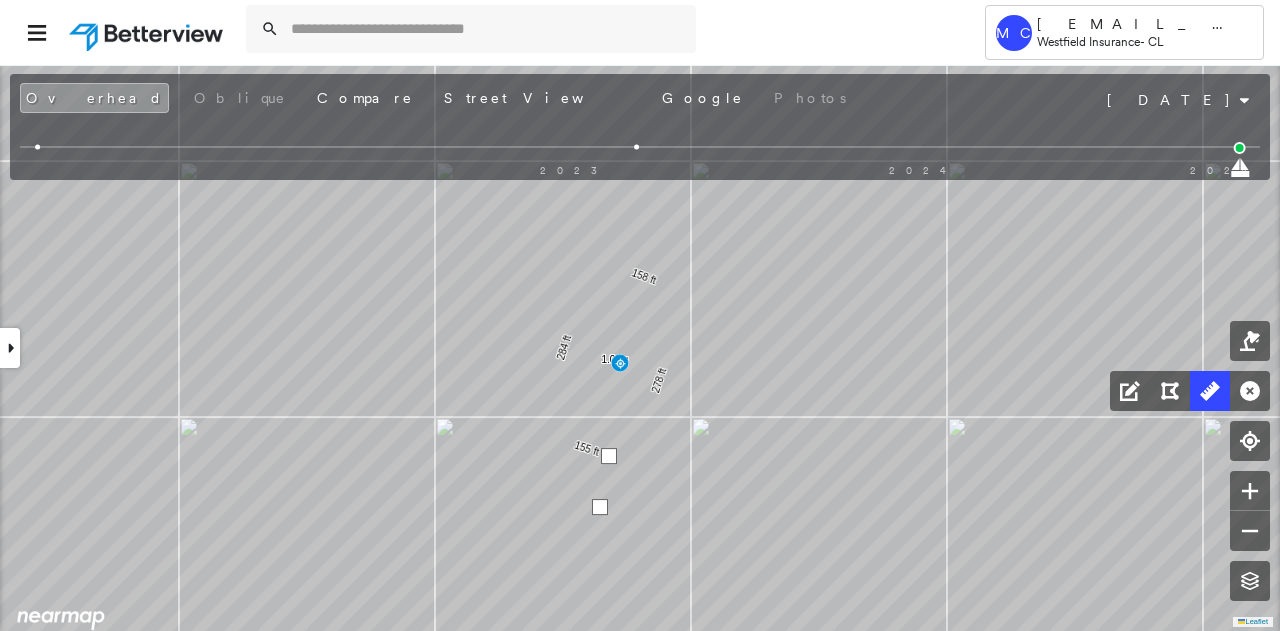 click at bounding box center [600, 507] 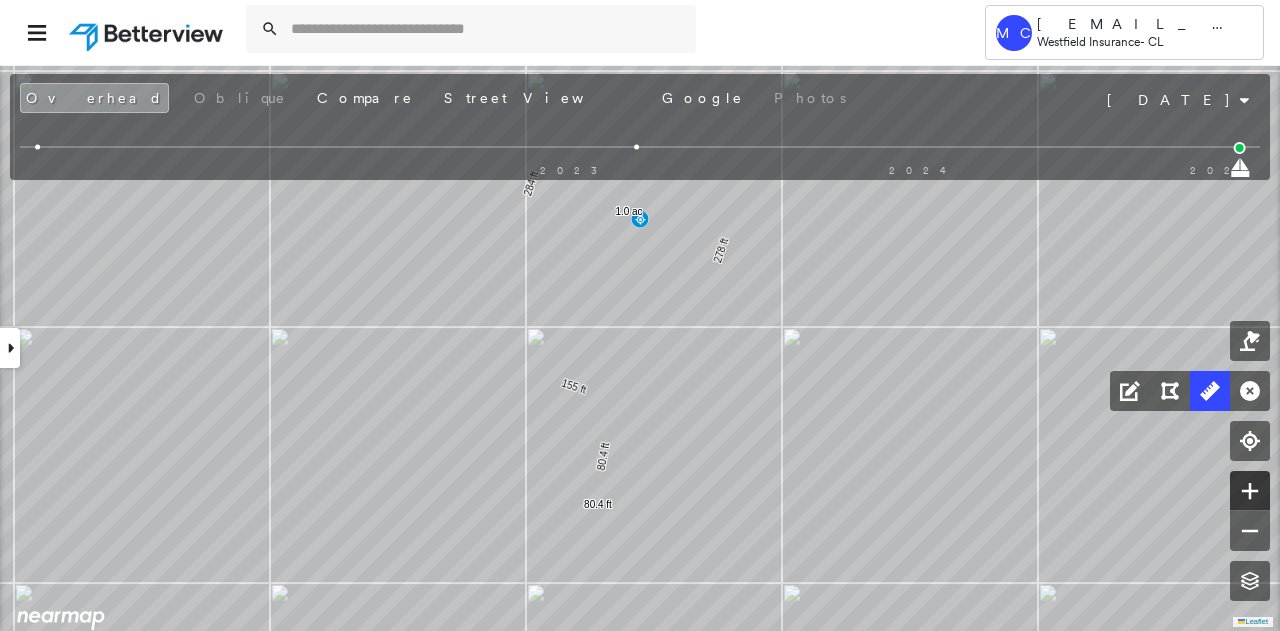 click 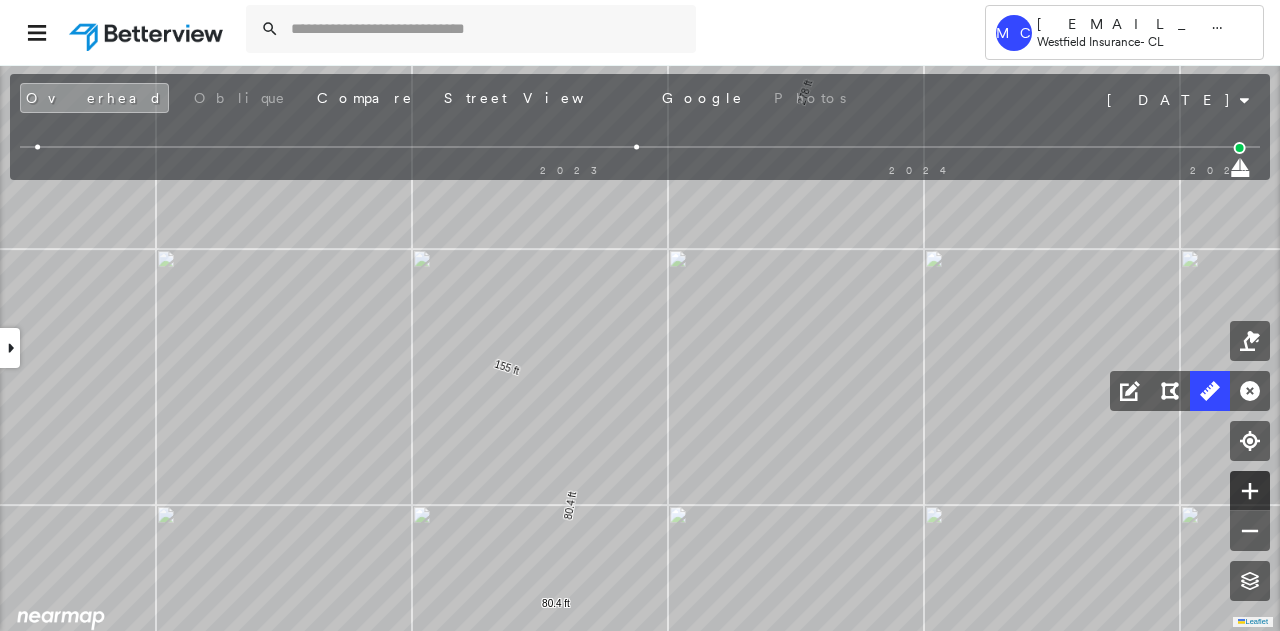 click 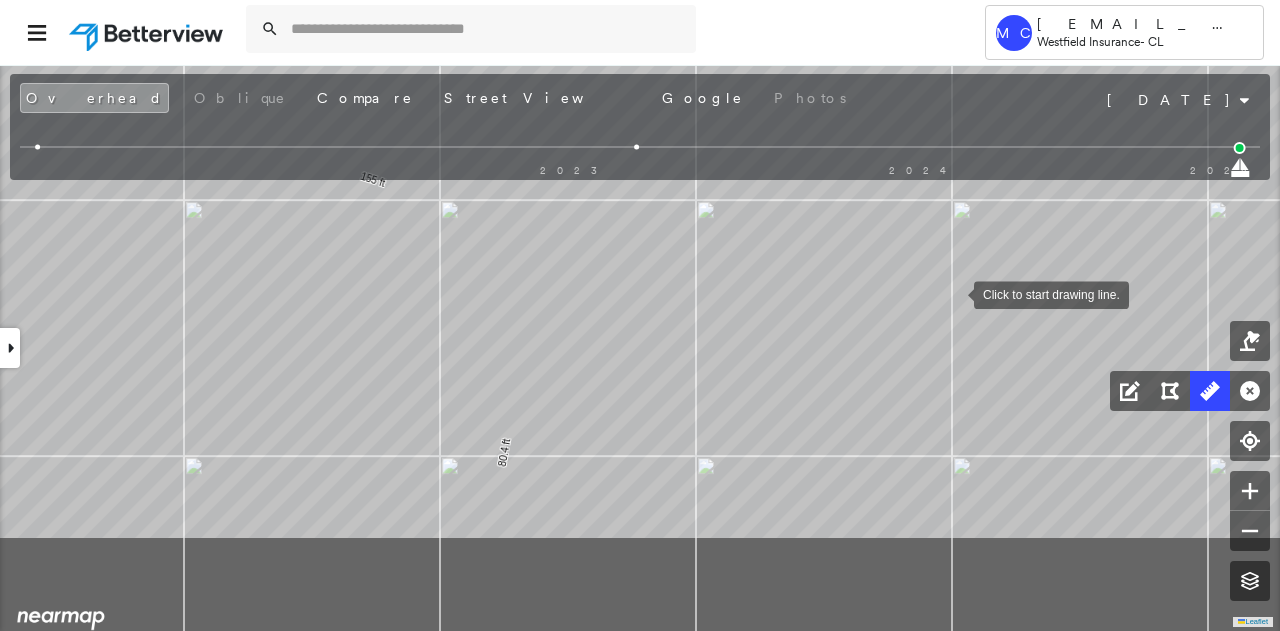 drag, startPoint x: 952, startPoint y: 429, endPoint x: 954, endPoint y: 300, distance: 129.0155 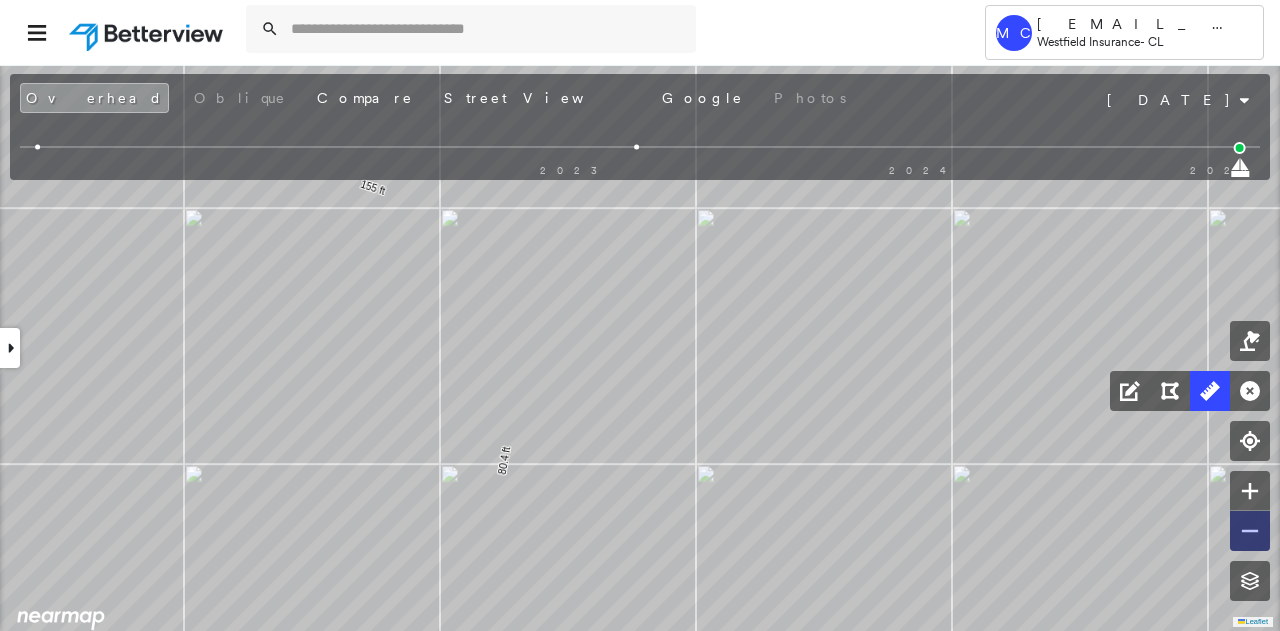 click at bounding box center (1250, 531) 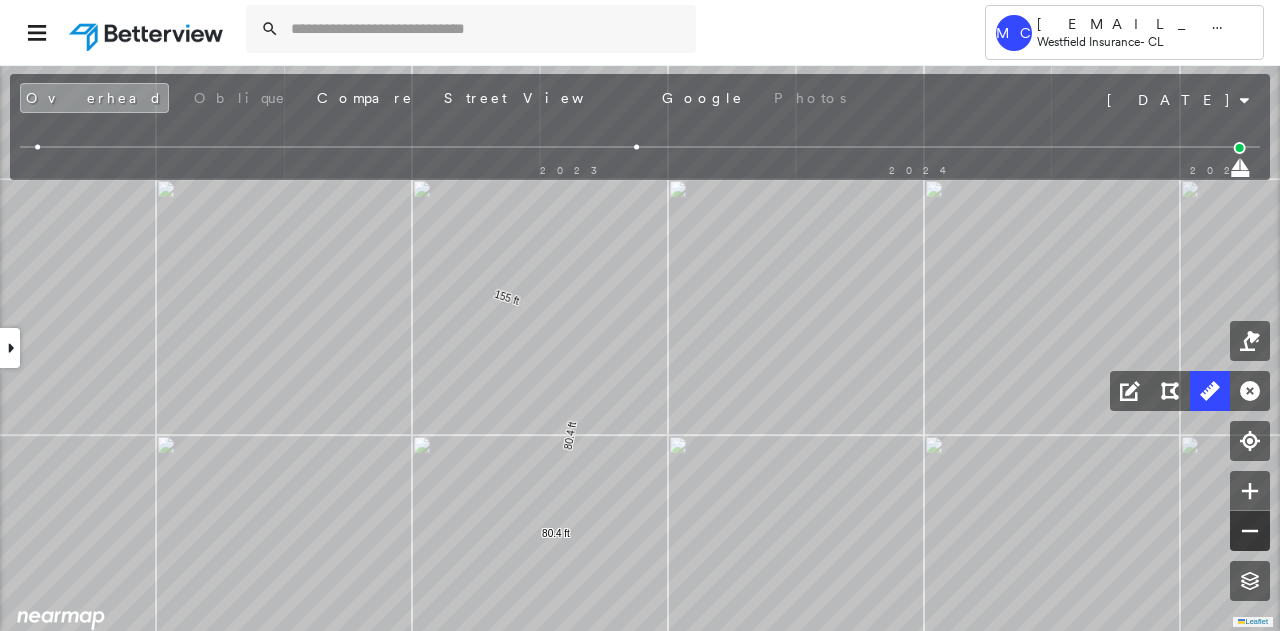 click at bounding box center (1250, 531) 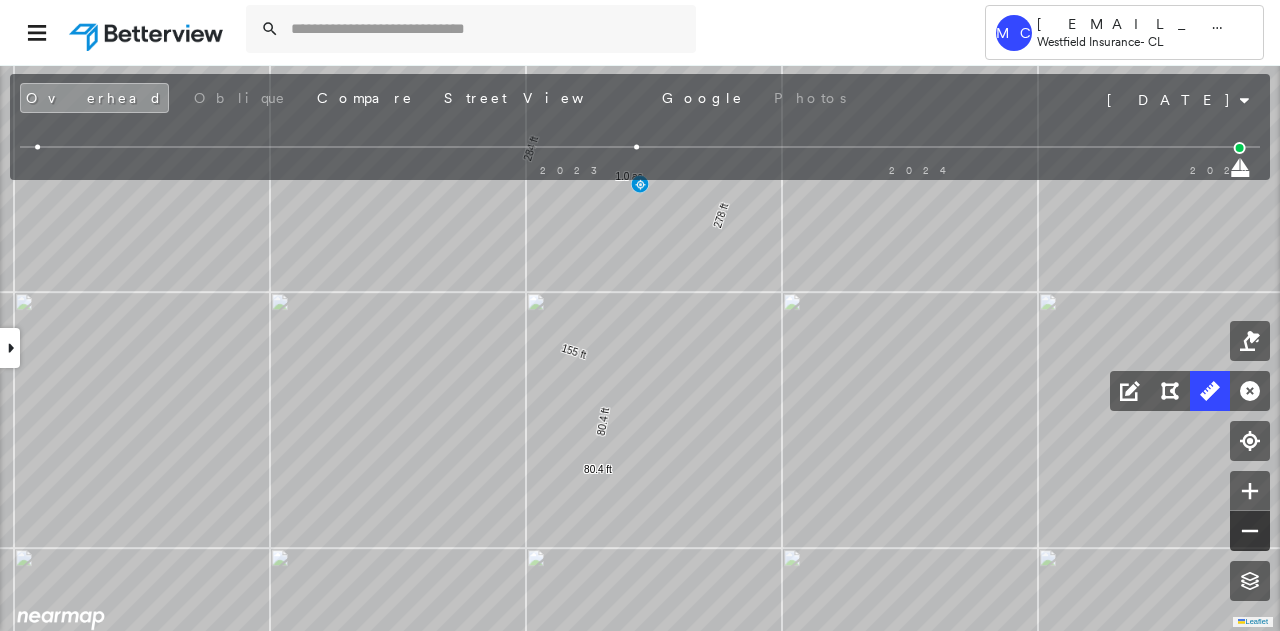 click at bounding box center (1250, 531) 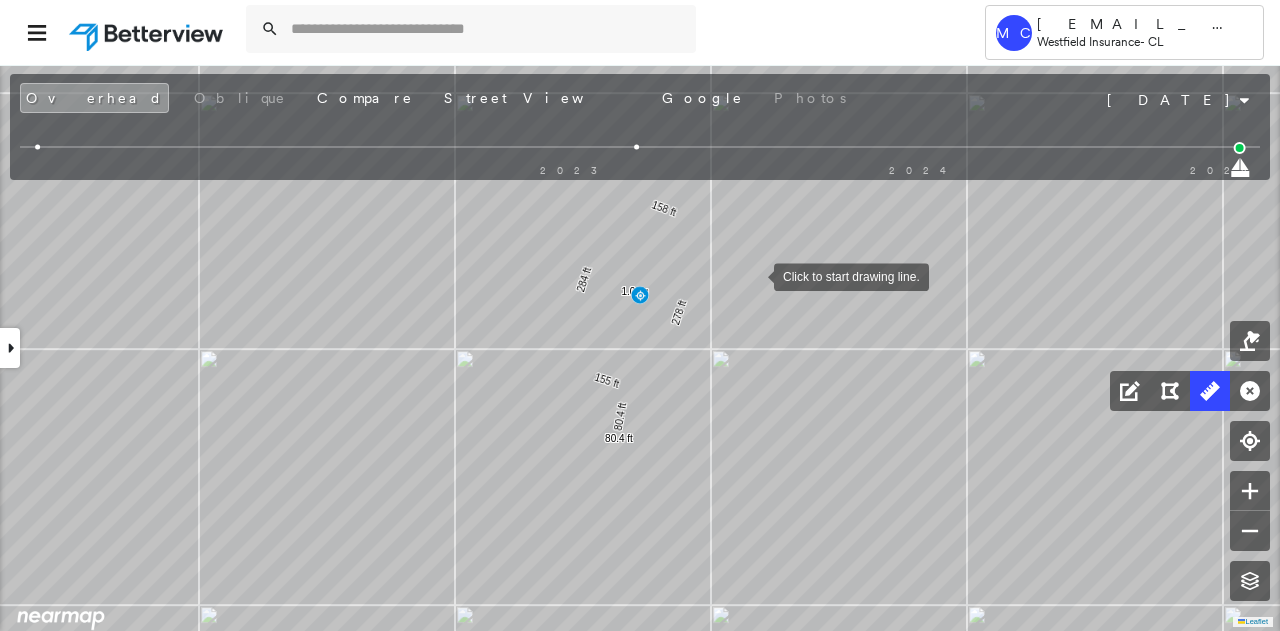 click at bounding box center (754, 275) 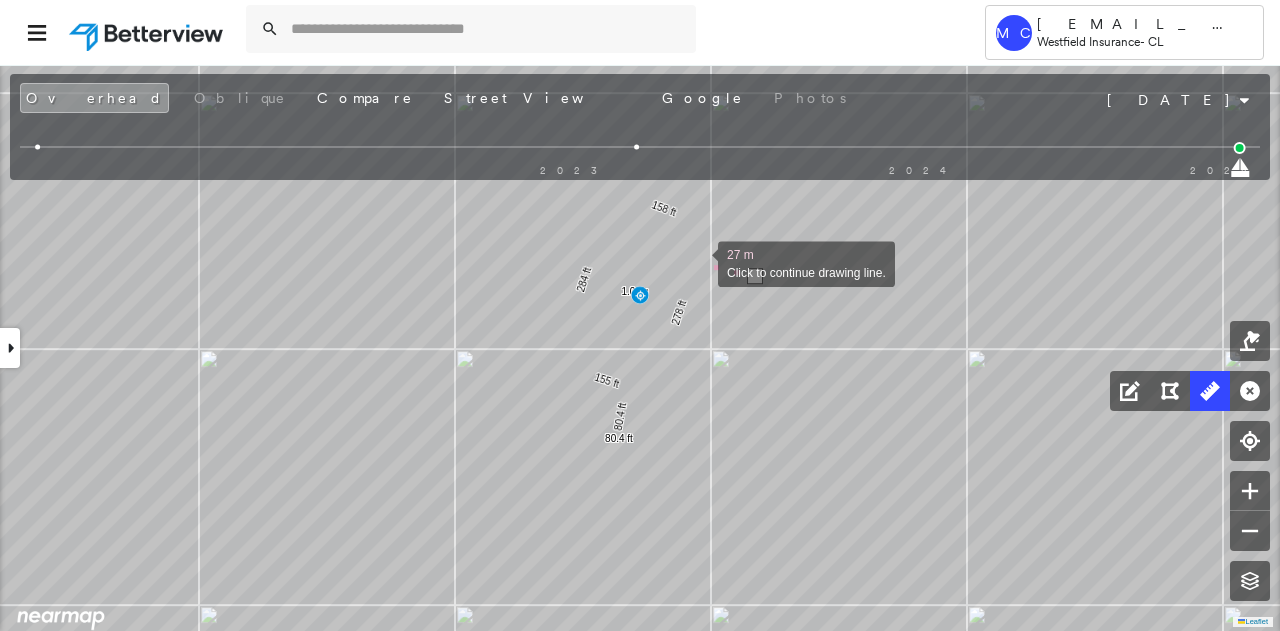 click at bounding box center (698, 262) 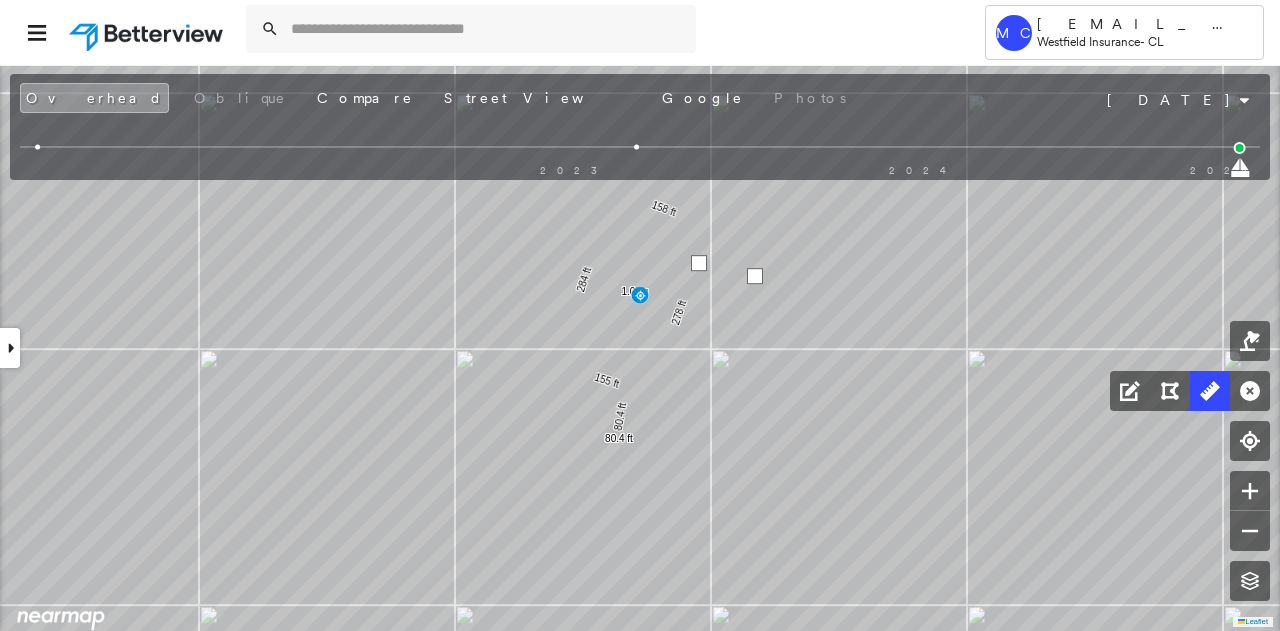 click at bounding box center (699, 263) 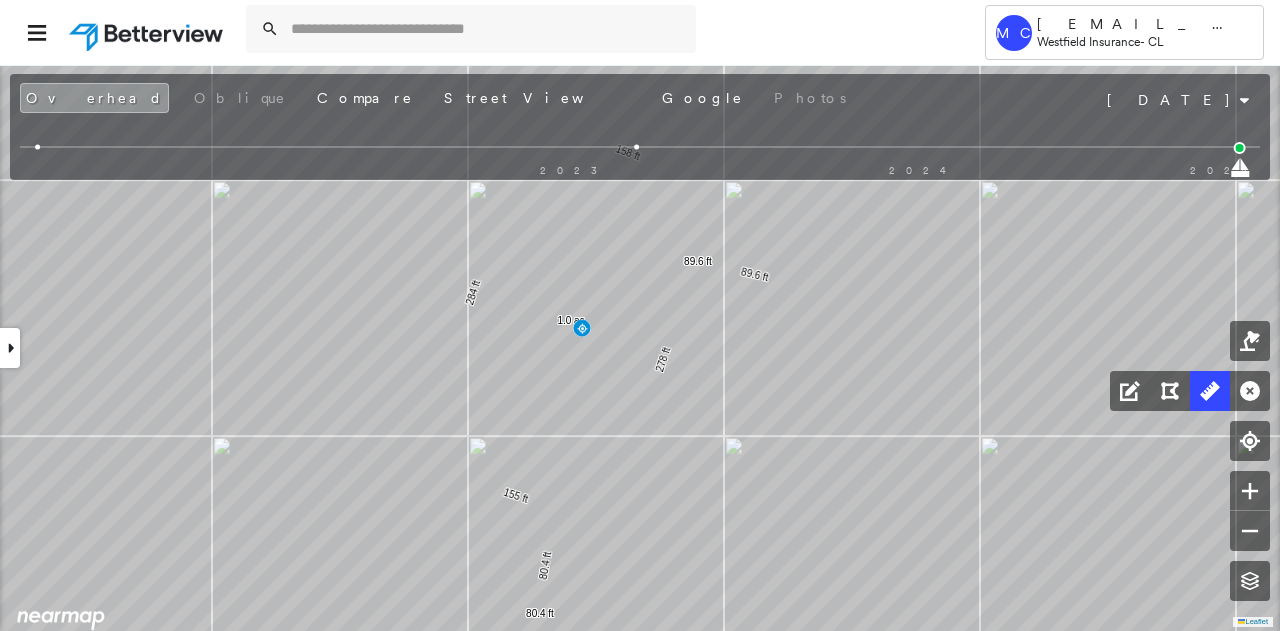 click 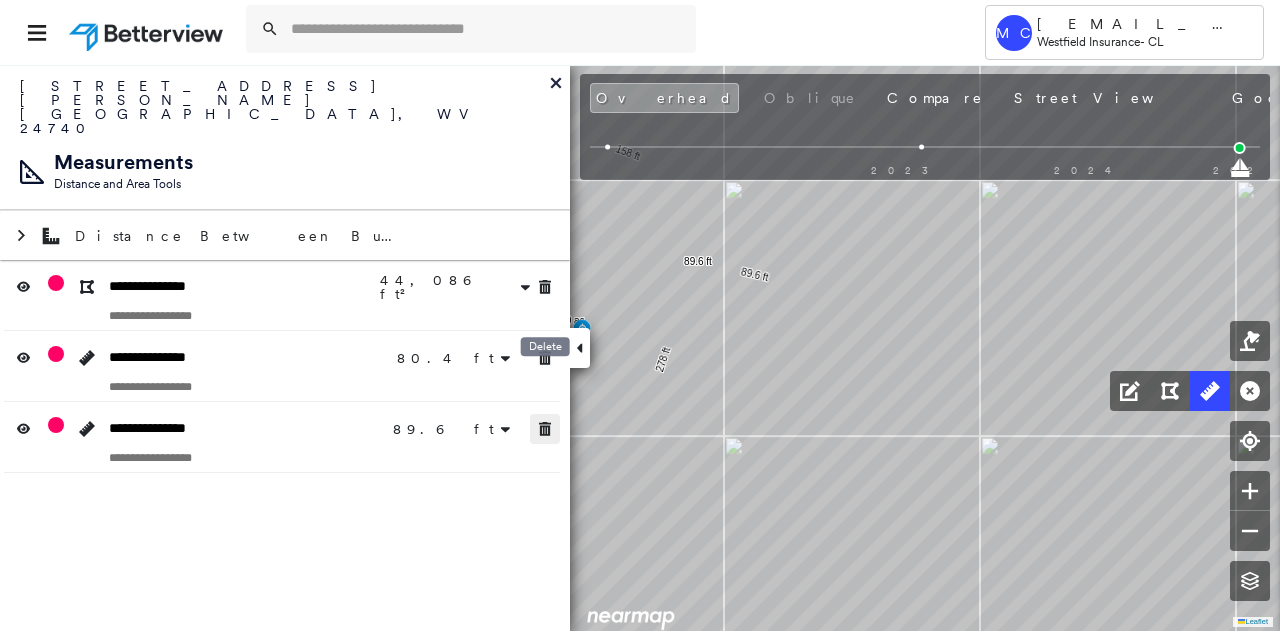 click 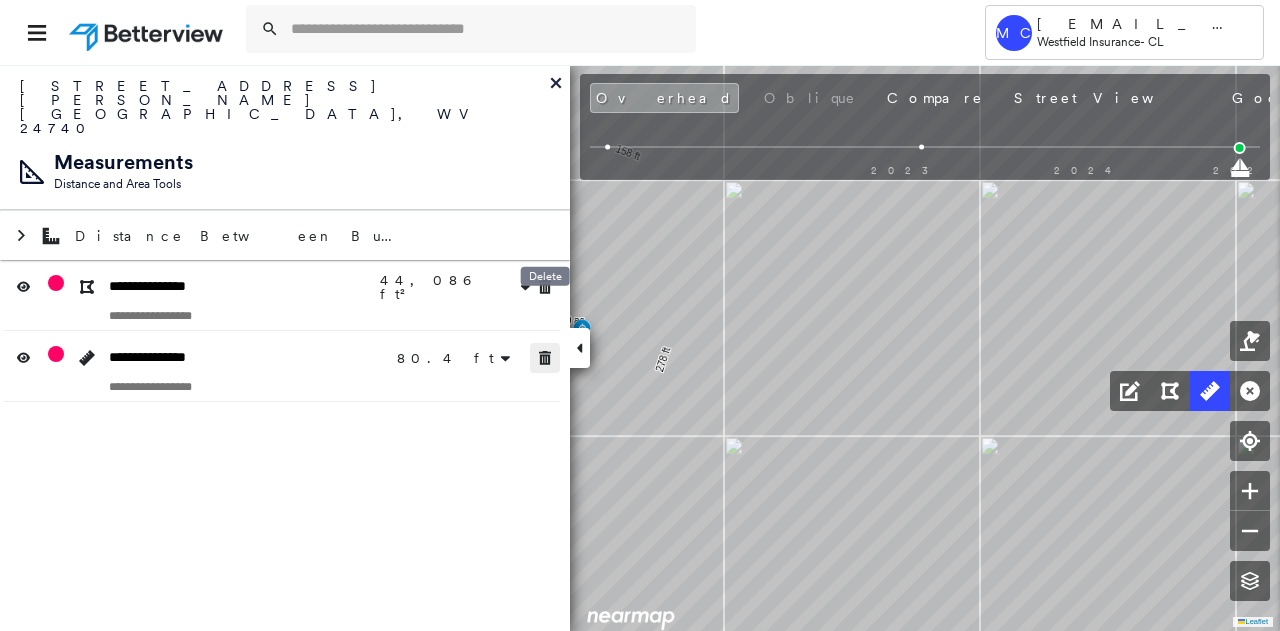 click 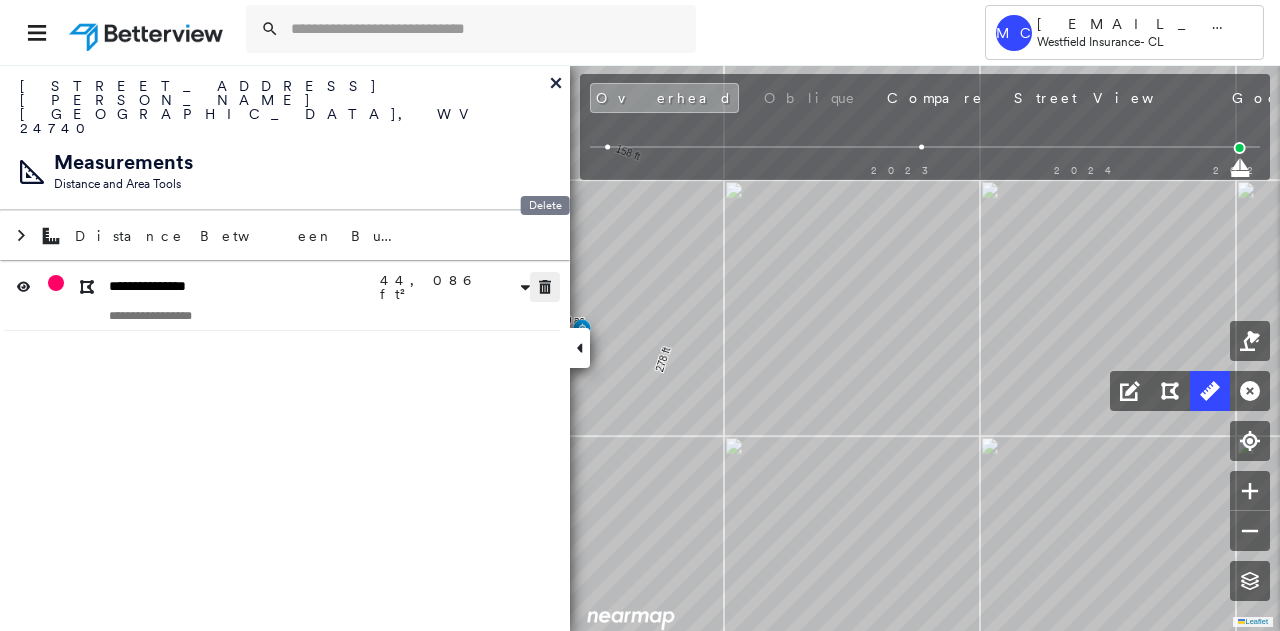 click 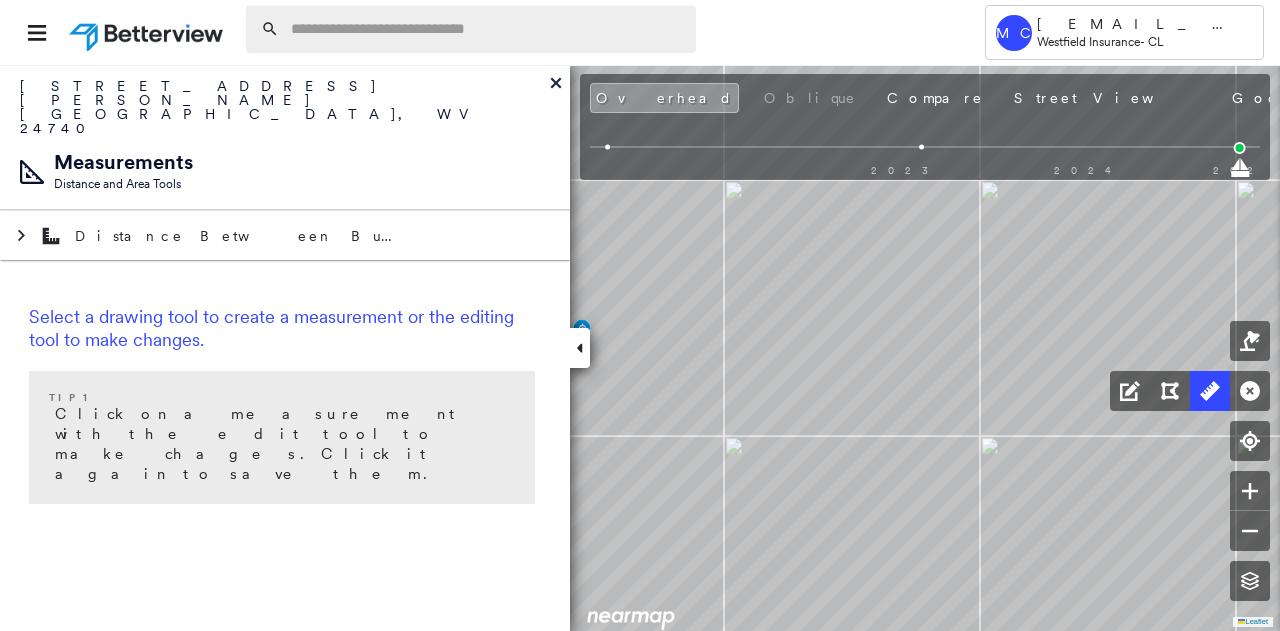 click at bounding box center [487, 29] 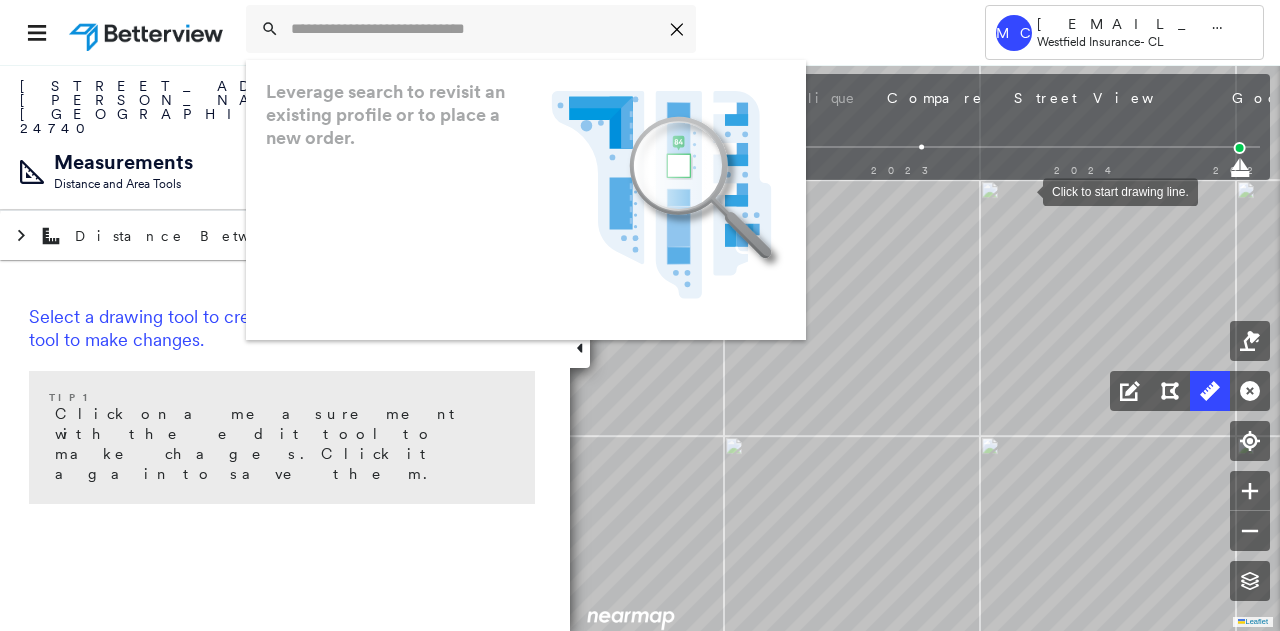 click on "Icon_Closemodal Leverage search to revisit an existing profile or to place a new order. .landscape-no-results-icon_svg__cls-3{fill:#5bafe7}.landscape-no-results-icon_svg__cls-4{fill:#90c5ee}.landscape-no-results-icon_svg__cls-12{fill:#33a4e3}.landscape-no-results-icon_svg__cls-13{fill:#fff}.landscape-no-results-icon_svg__cls-15{opacity:.3;mix-blend-mode:multiply}.landscape-no-results-icon_svg__cls-17{fill:#00a74f}" at bounding box center [587, 32] 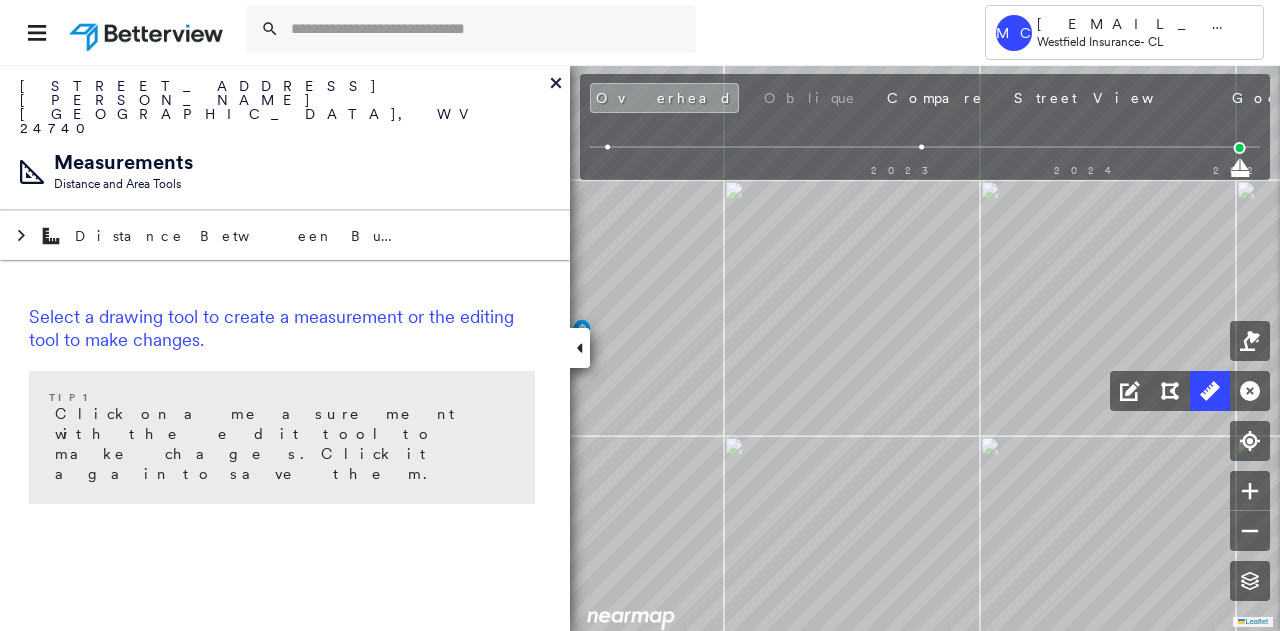 click 